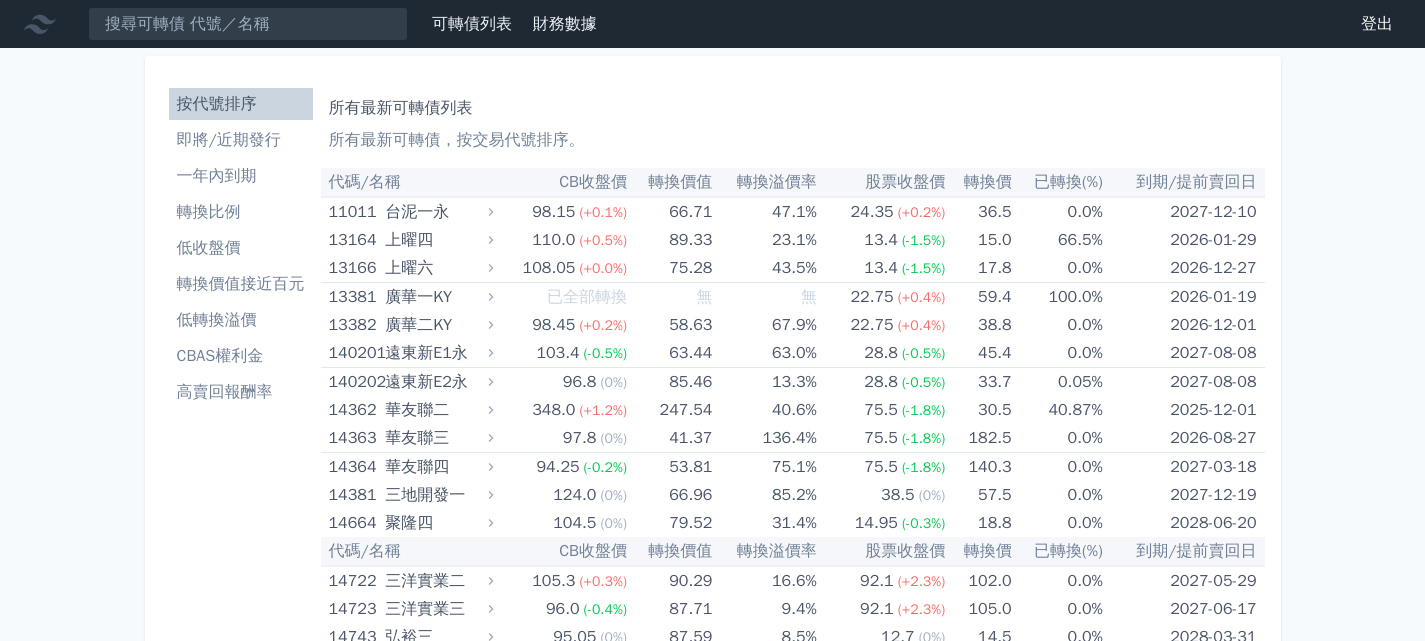 scroll, scrollTop: 0, scrollLeft: 0, axis: both 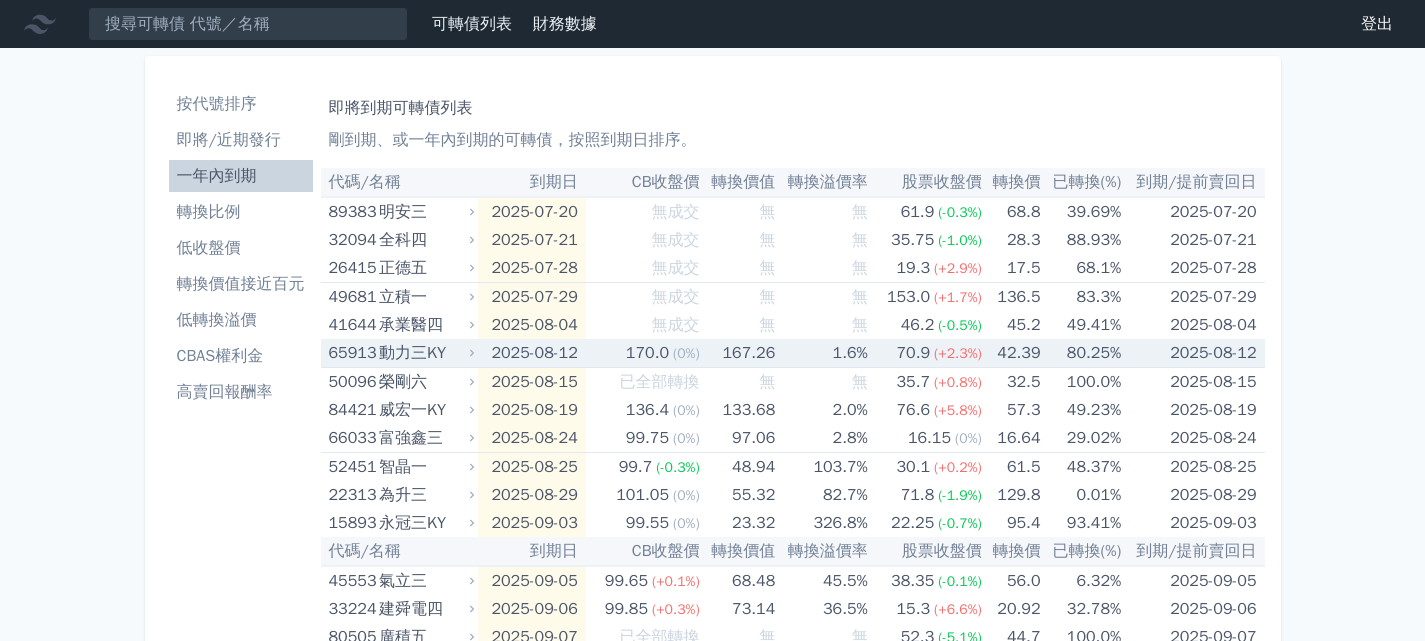 click on "動力三KY" at bounding box center [424, 353] 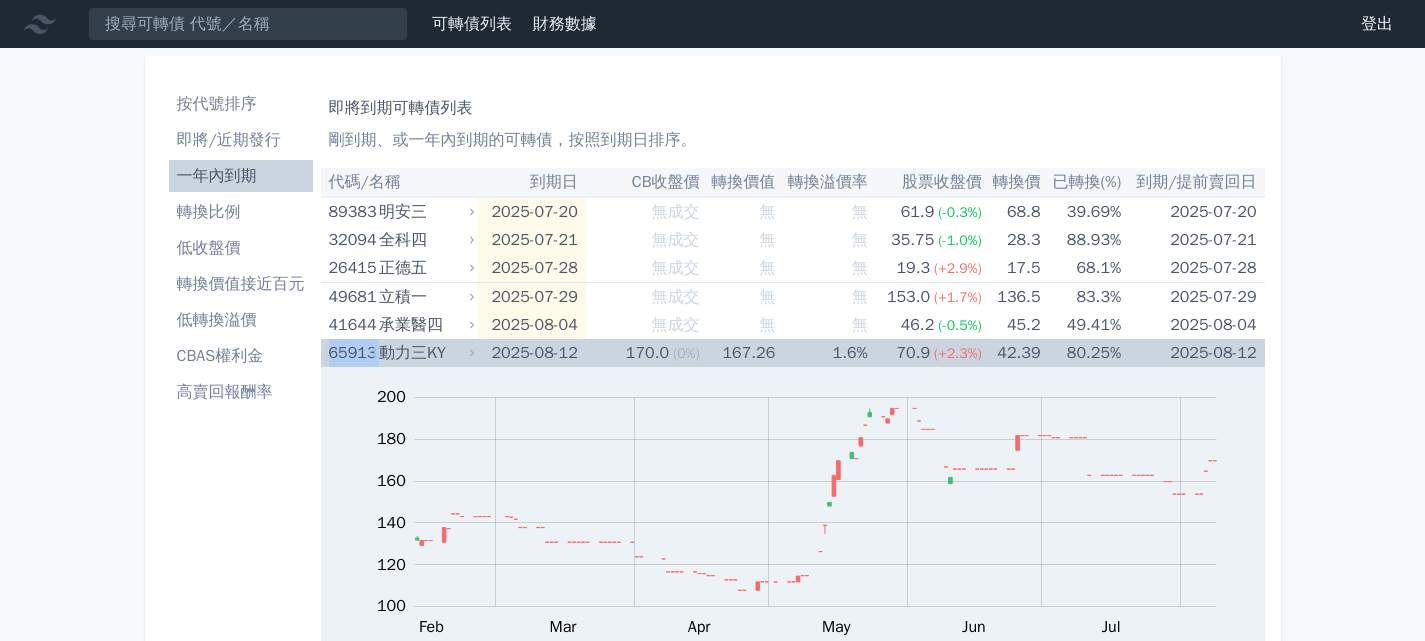 drag, startPoint x: 326, startPoint y: 353, endPoint x: 376, endPoint y: 348, distance: 50.24938 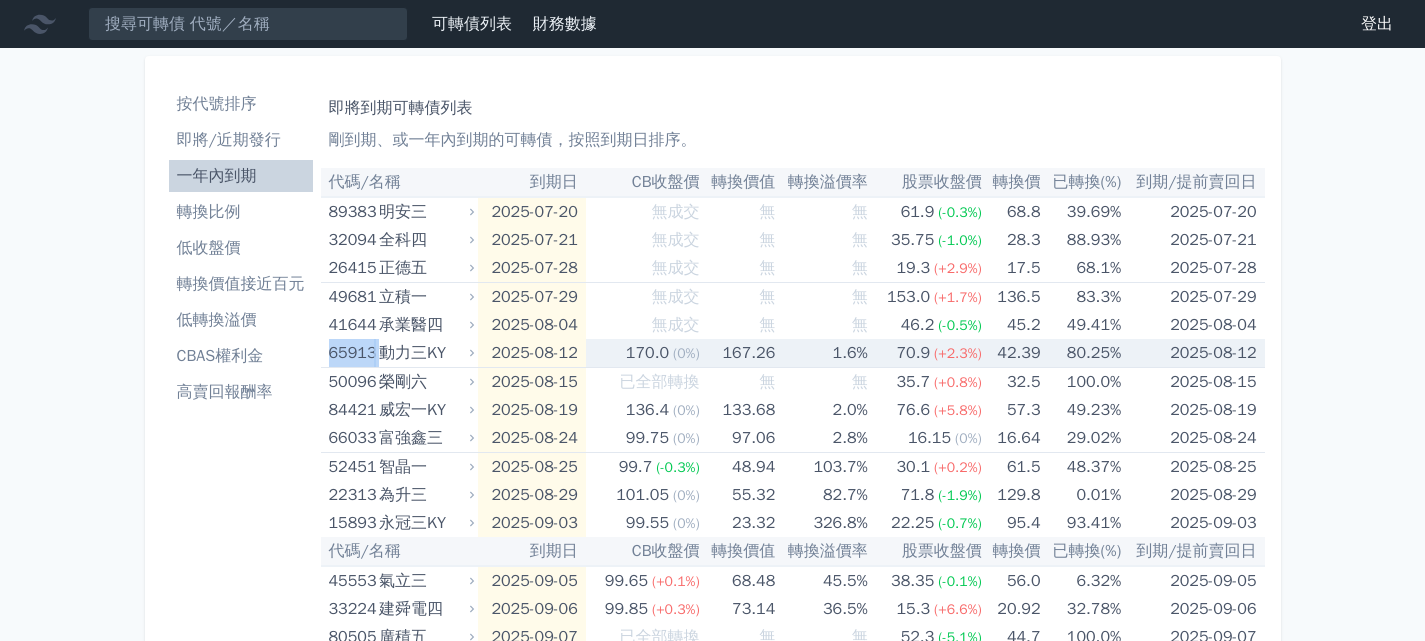 copy on "65913" 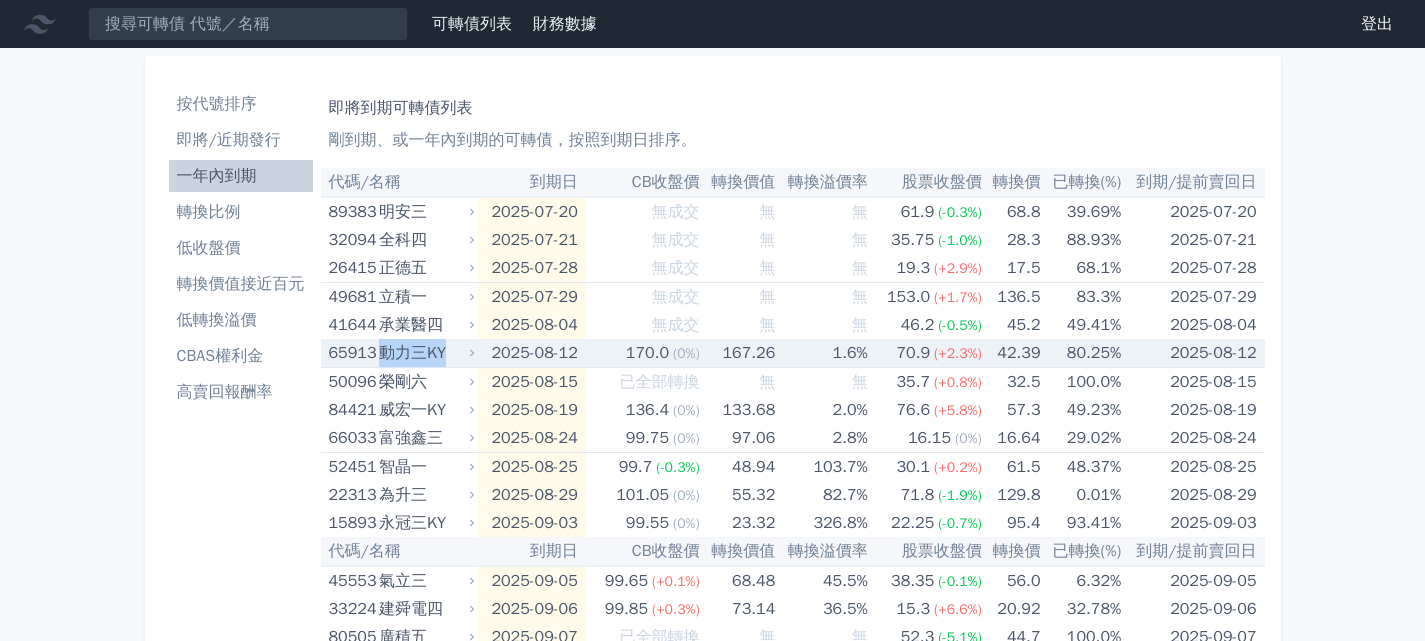 drag, startPoint x: 381, startPoint y: 350, endPoint x: 457, endPoint y: 347, distance: 76.05919 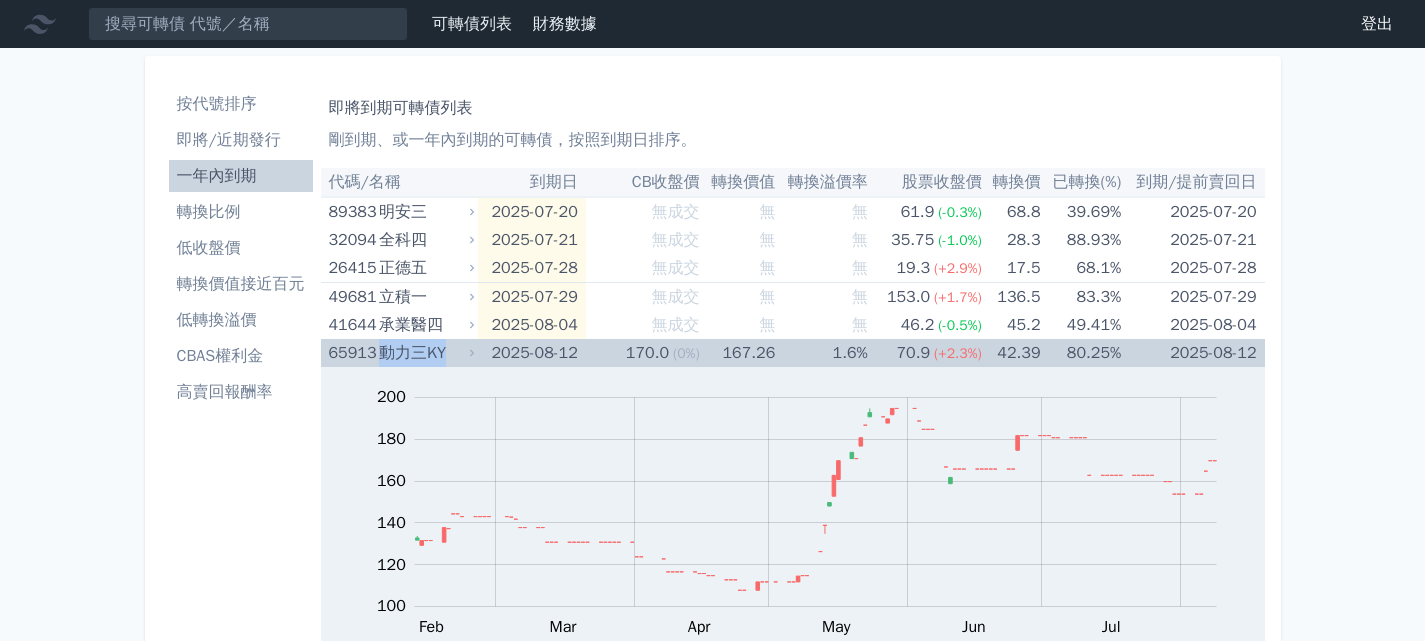 copy on "動力三KY" 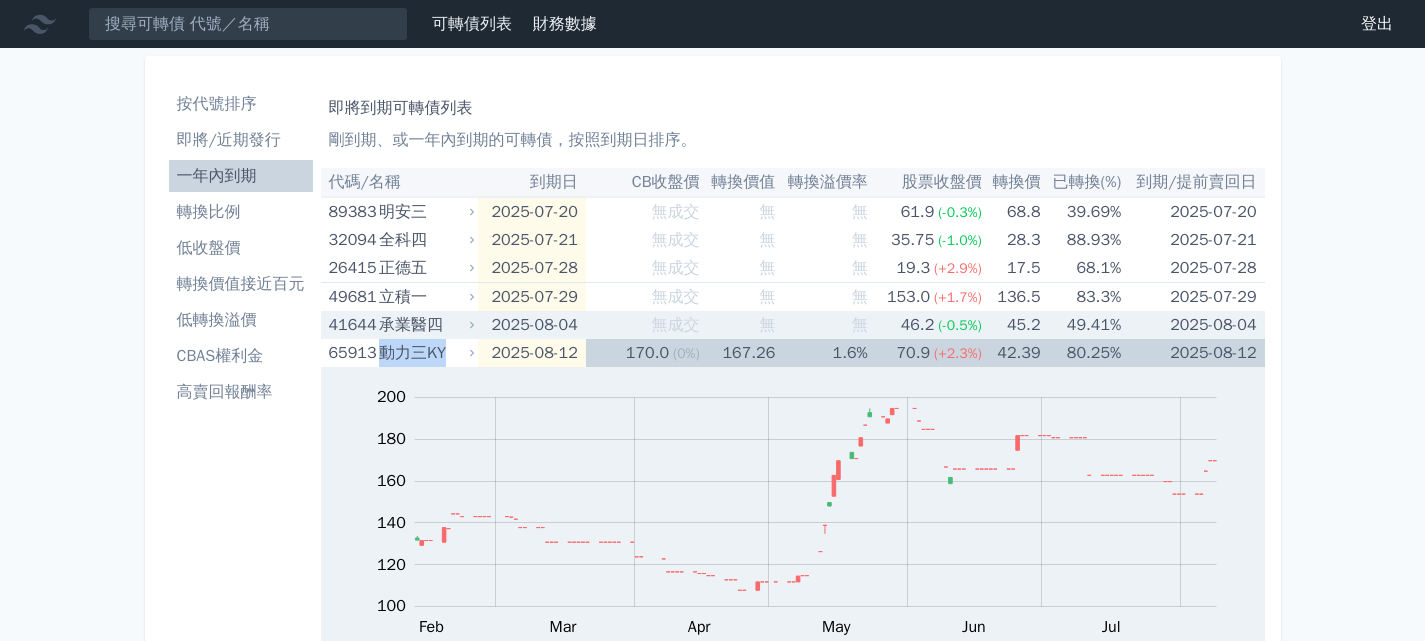 scroll, scrollTop: 500, scrollLeft: 0, axis: vertical 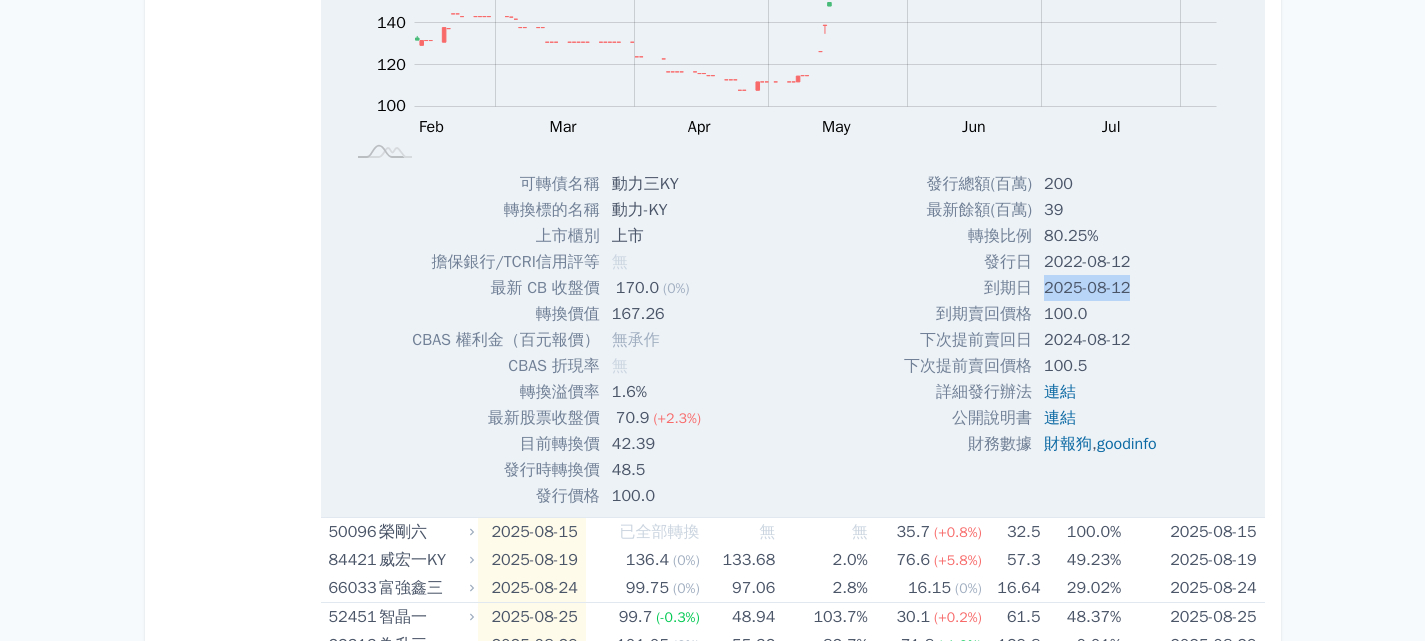 drag, startPoint x: 1057, startPoint y: 290, endPoint x: 1171, endPoint y: 281, distance: 114.35471 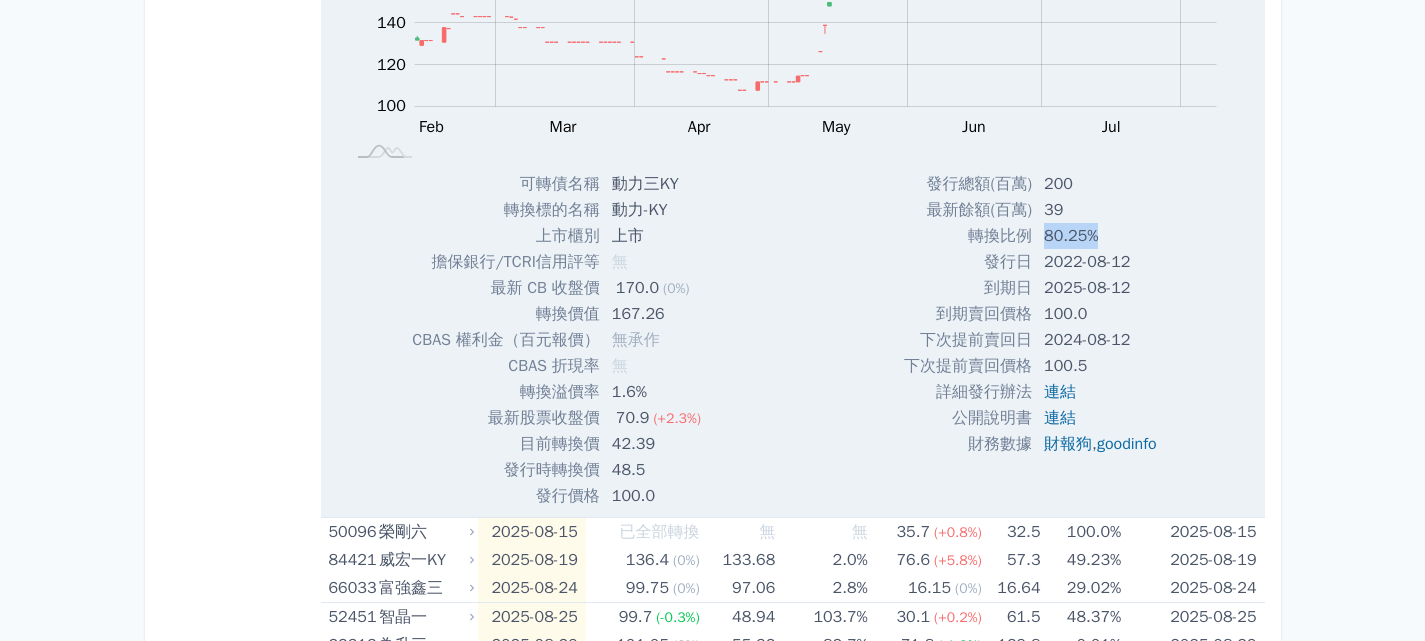 drag, startPoint x: 1033, startPoint y: 238, endPoint x: 1095, endPoint y: 239, distance: 62.008064 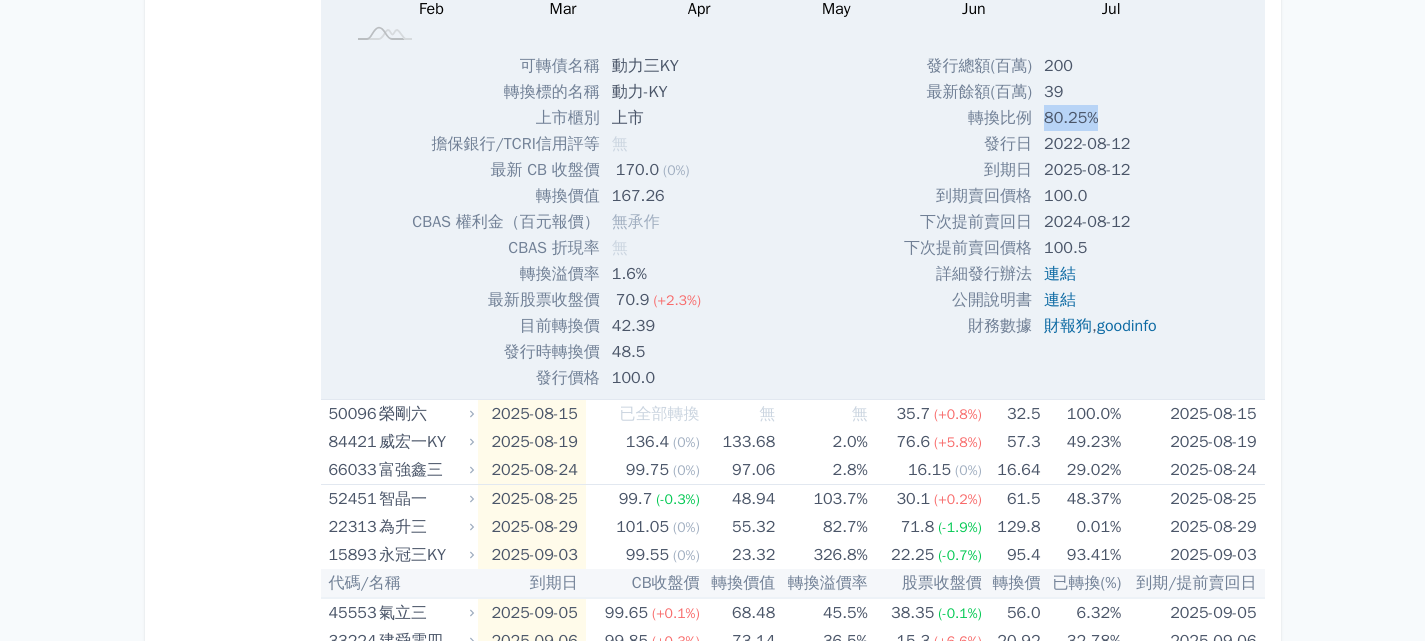 scroll, scrollTop: 700, scrollLeft: 0, axis: vertical 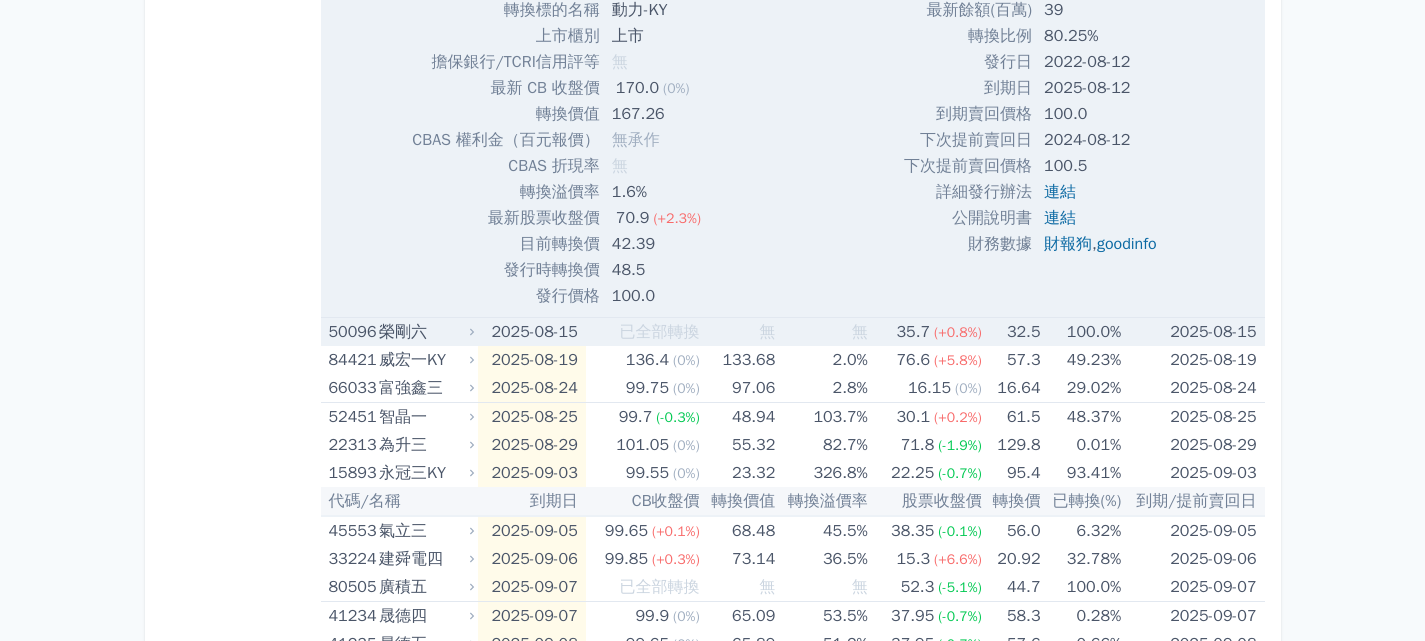 drag, startPoint x: 398, startPoint y: 325, endPoint x: 409, endPoint y: 332, distance: 13.038404 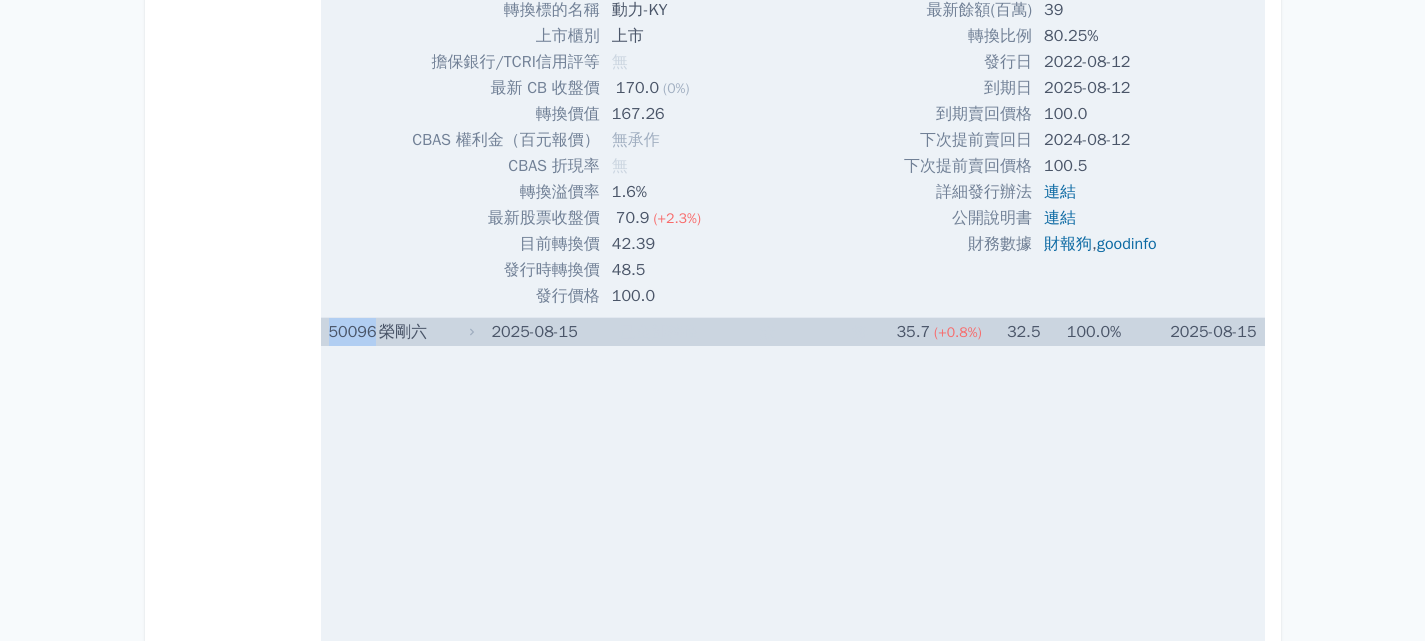 drag, startPoint x: 328, startPoint y: 331, endPoint x: 372, endPoint y: 333, distance: 44.04543 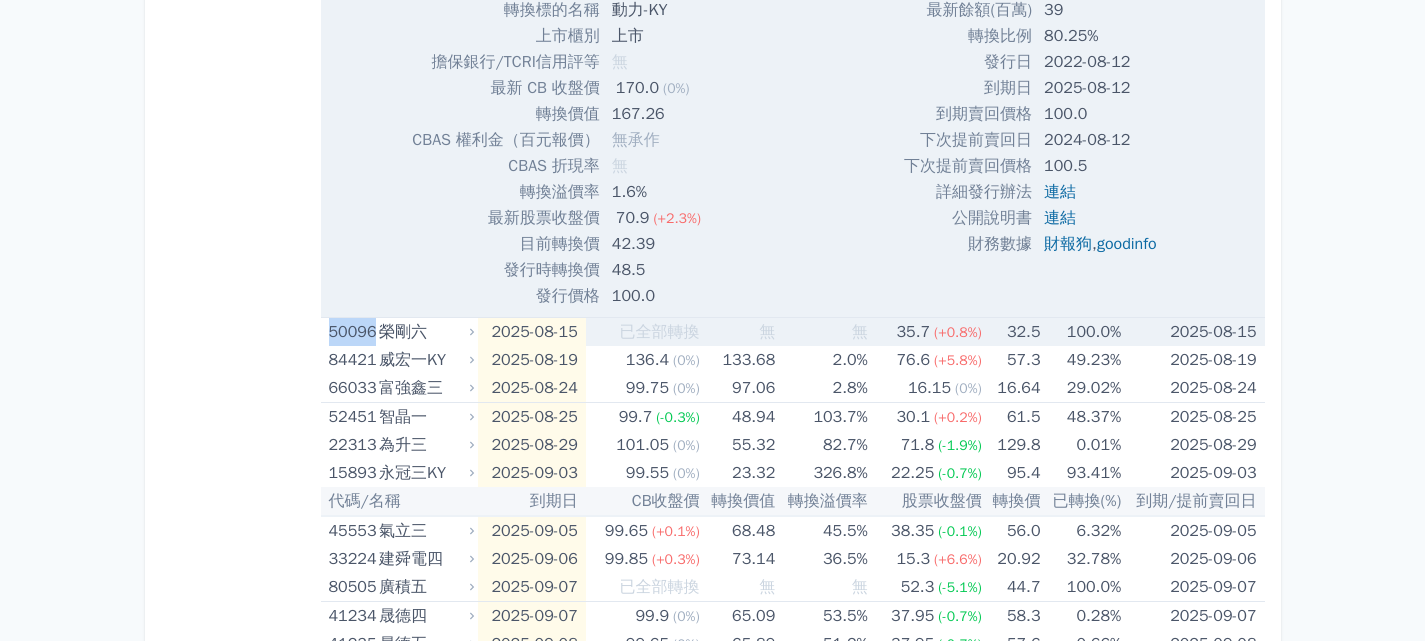 copy on "50096" 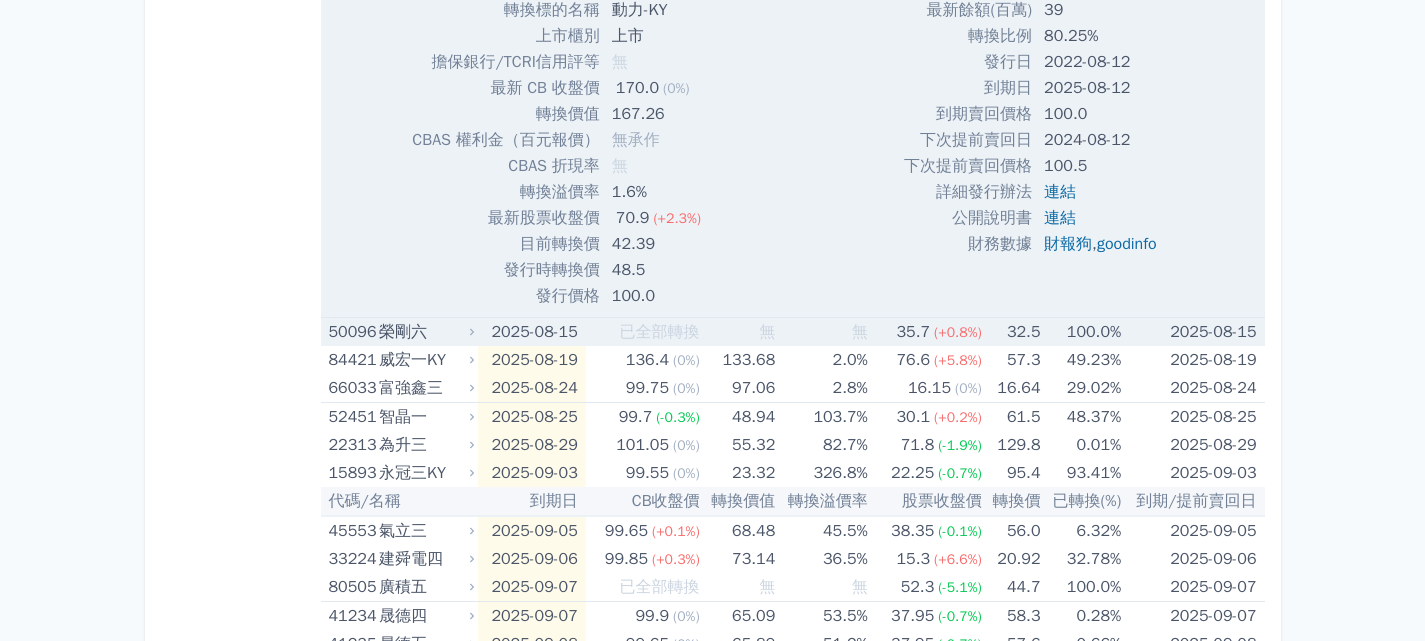 click on "榮剛六" at bounding box center (424, 332) 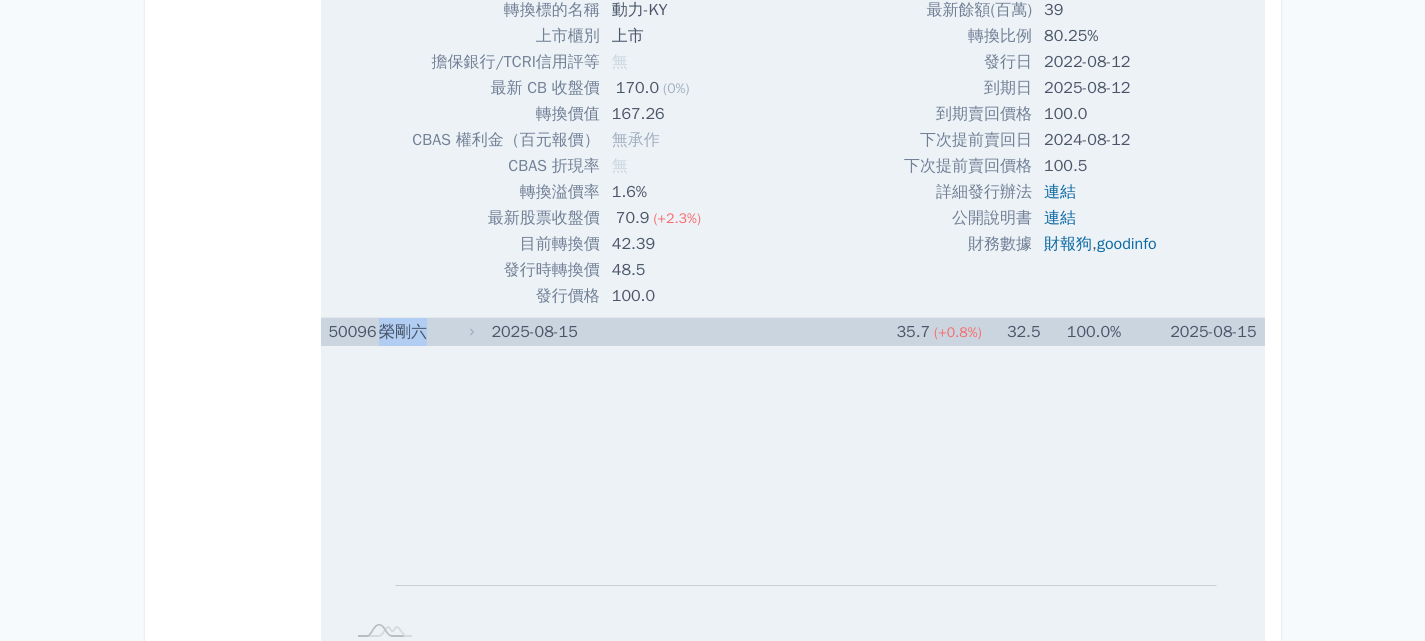 drag, startPoint x: 381, startPoint y: 329, endPoint x: 426, endPoint y: 332, distance: 45.099888 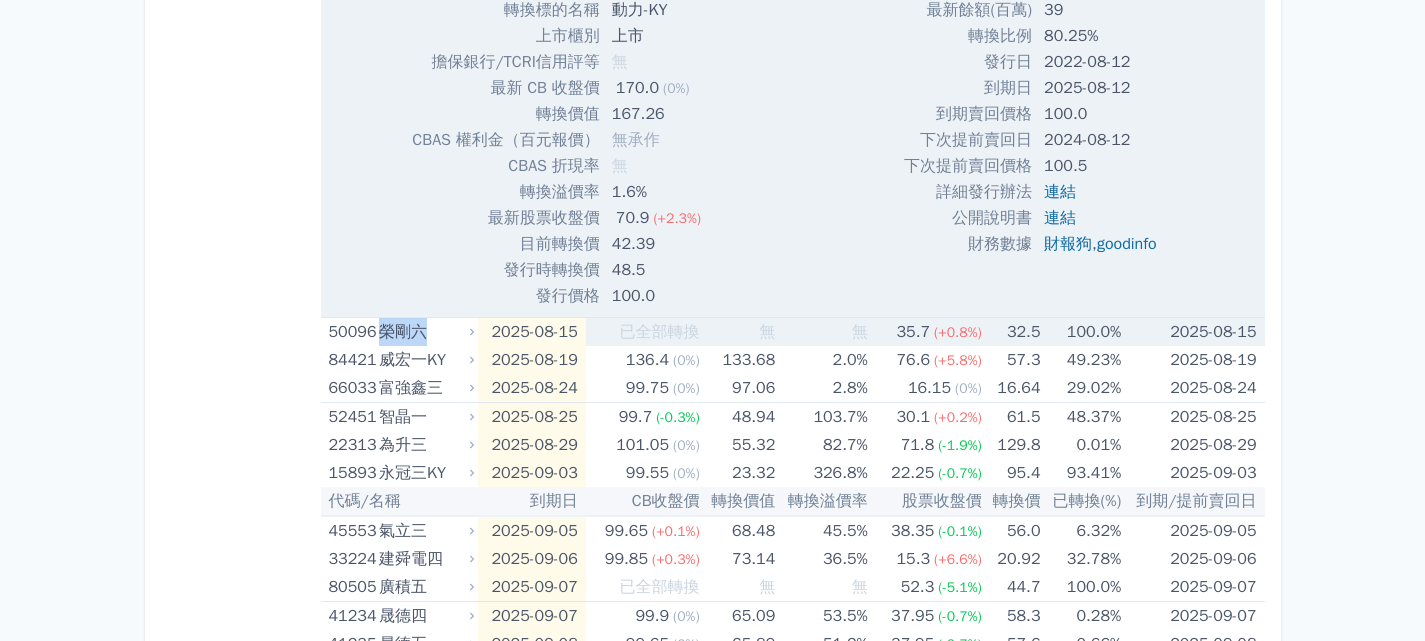 copy on "榮剛六" 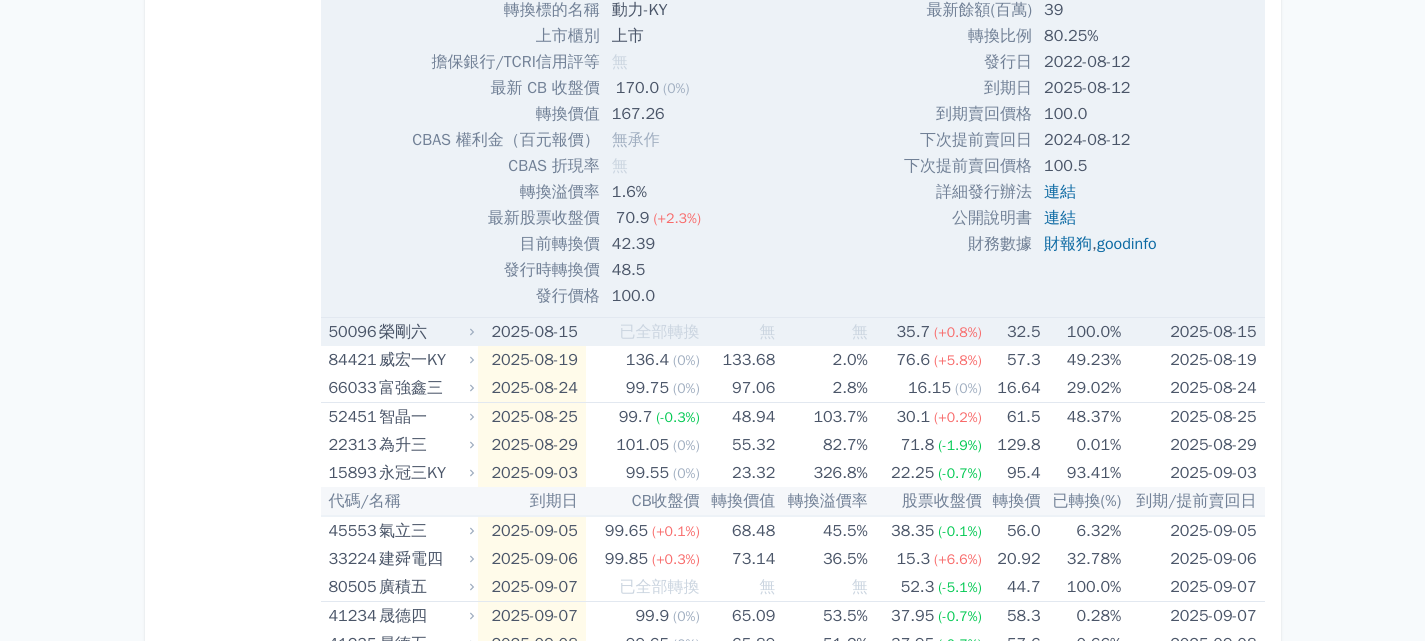 click on "2025-08-15" at bounding box center (532, 332) 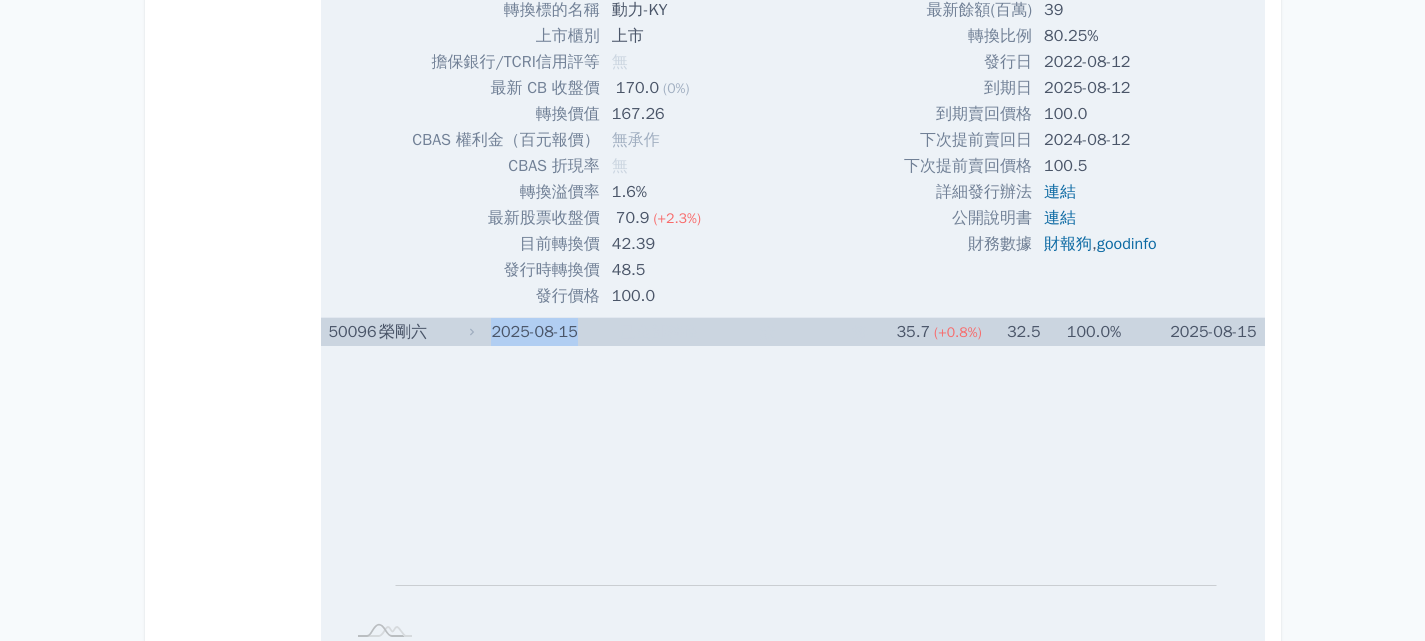 drag, startPoint x: 488, startPoint y: 334, endPoint x: 578, endPoint y: 333, distance: 90.005554 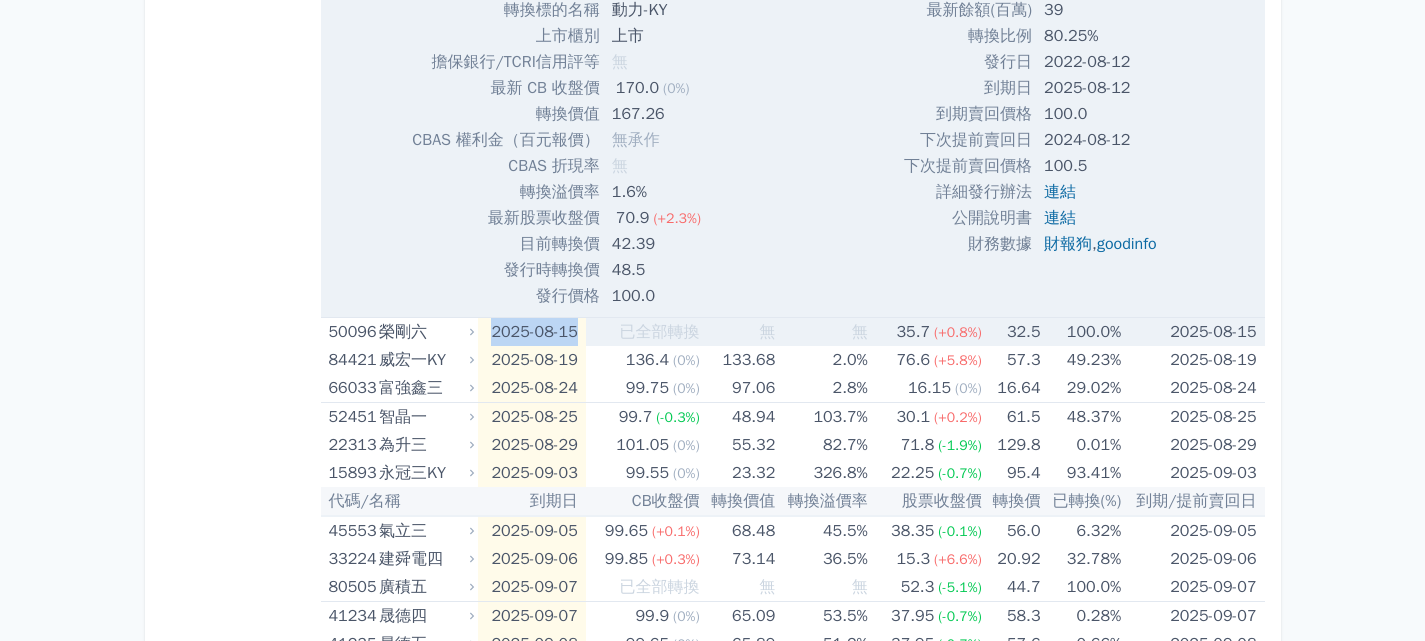 copy on "2025-08-15" 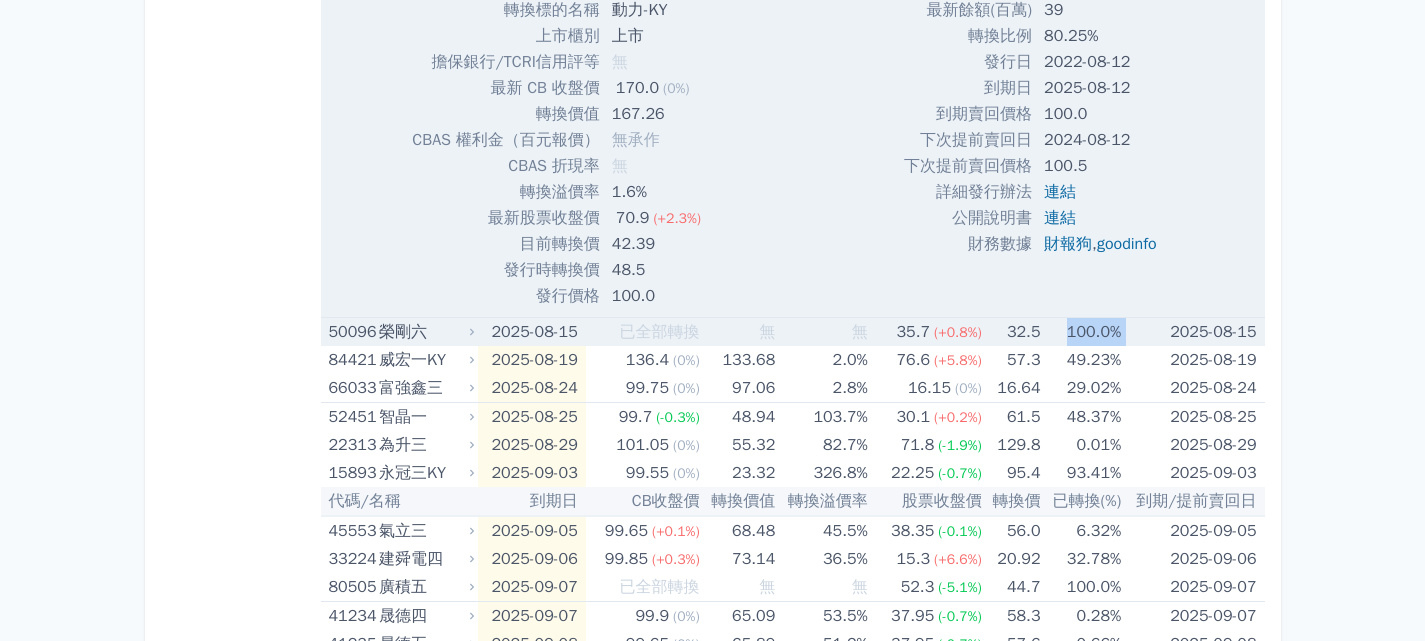 drag, startPoint x: 1068, startPoint y: 331, endPoint x: 1129, endPoint y: 330, distance: 61.008198 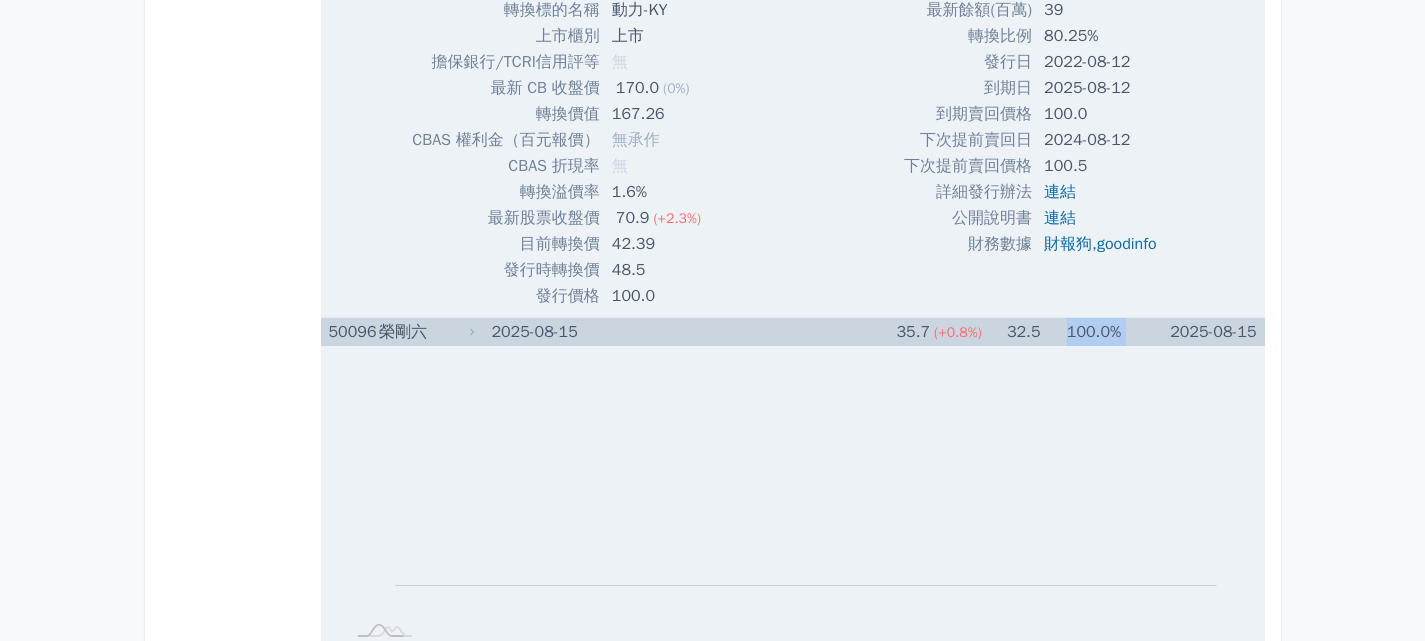 copy on "100.0%" 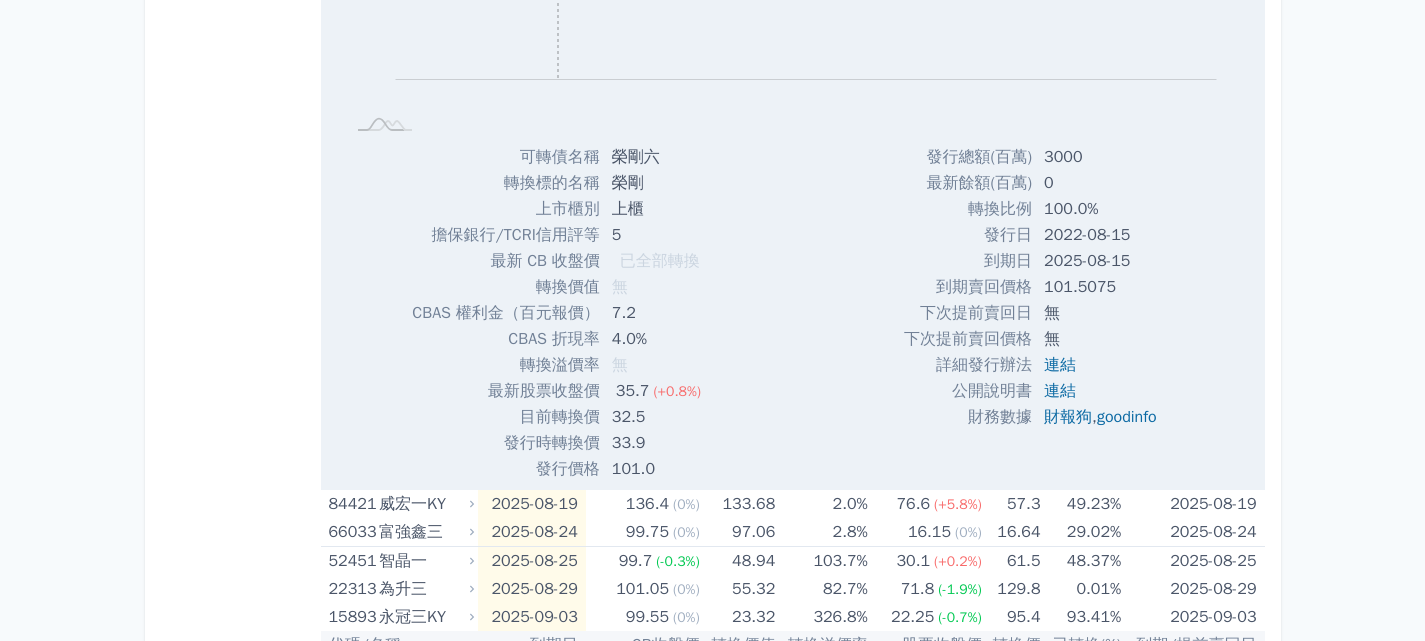 scroll, scrollTop: 1400, scrollLeft: 0, axis: vertical 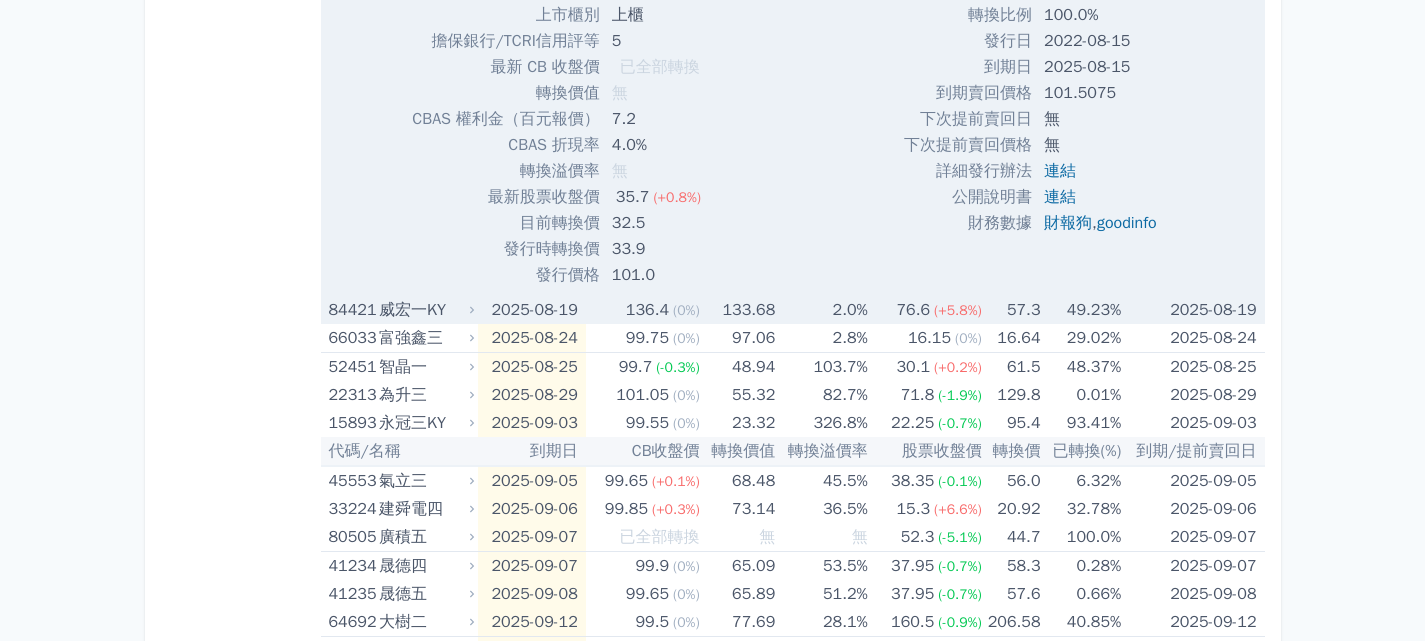 click on "威宏一KY" at bounding box center [424, 310] 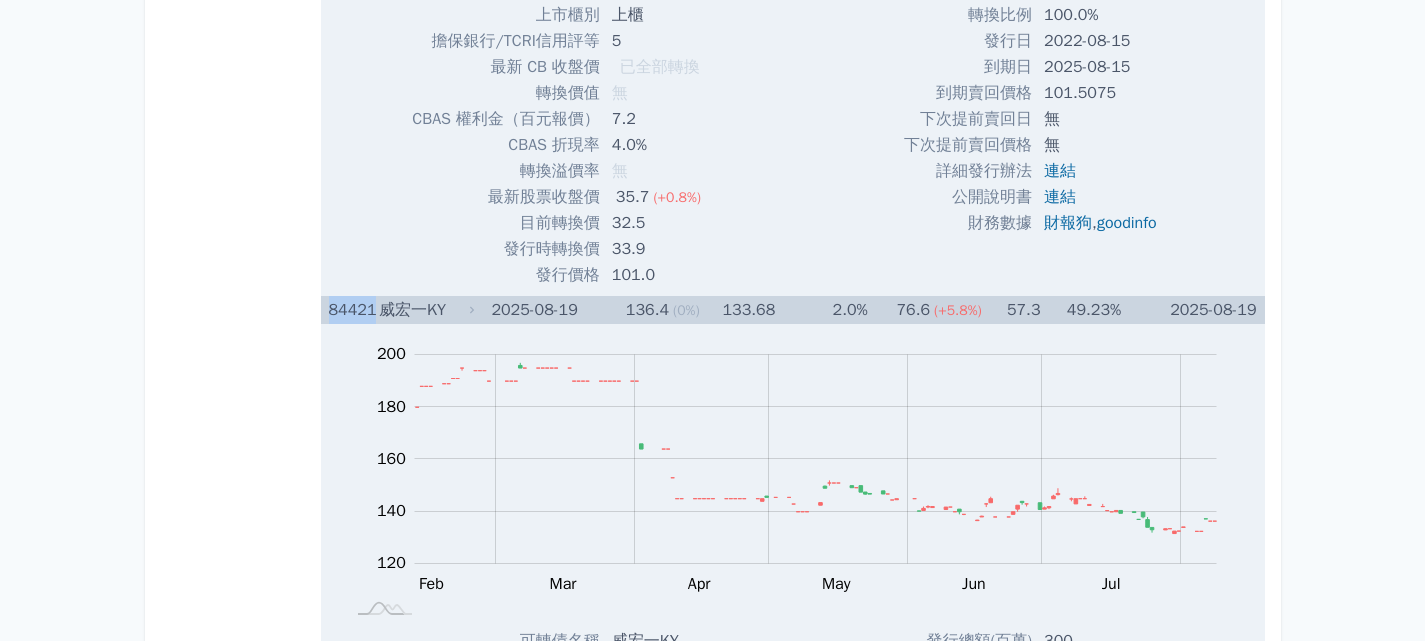 drag, startPoint x: 326, startPoint y: 306, endPoint x: 373, endPoint y: 305, distance: 47.010635 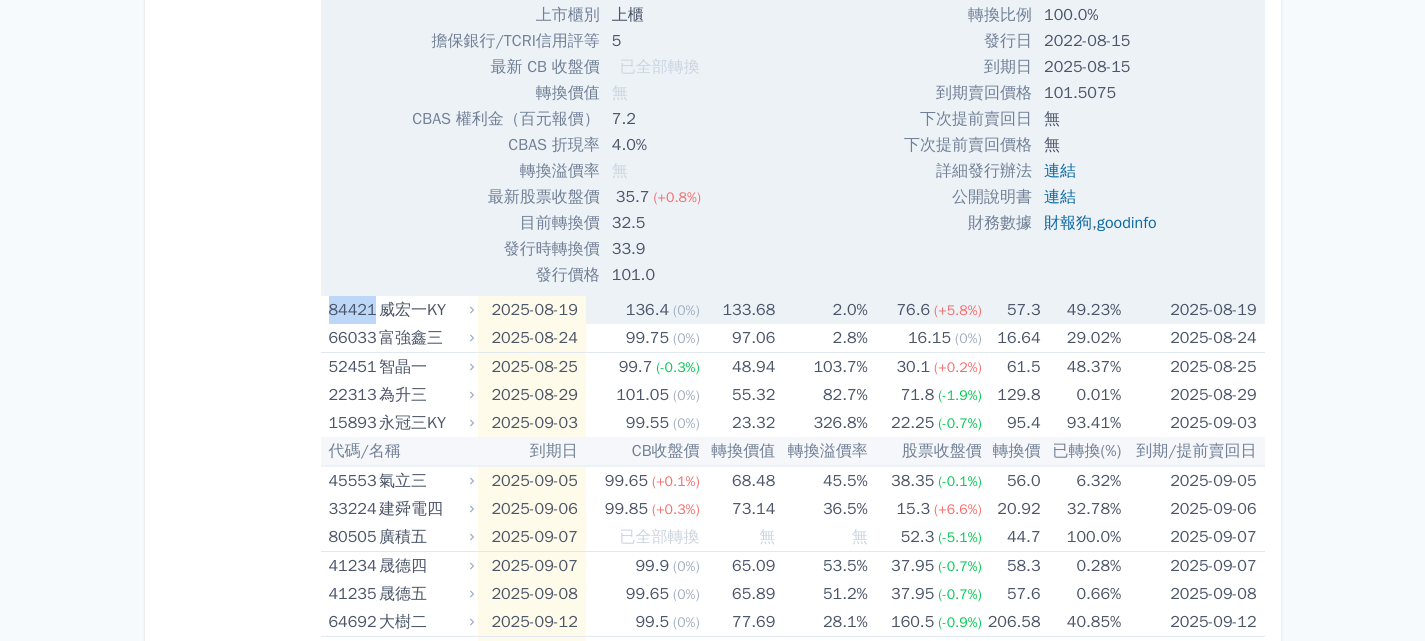 copy on "84421" 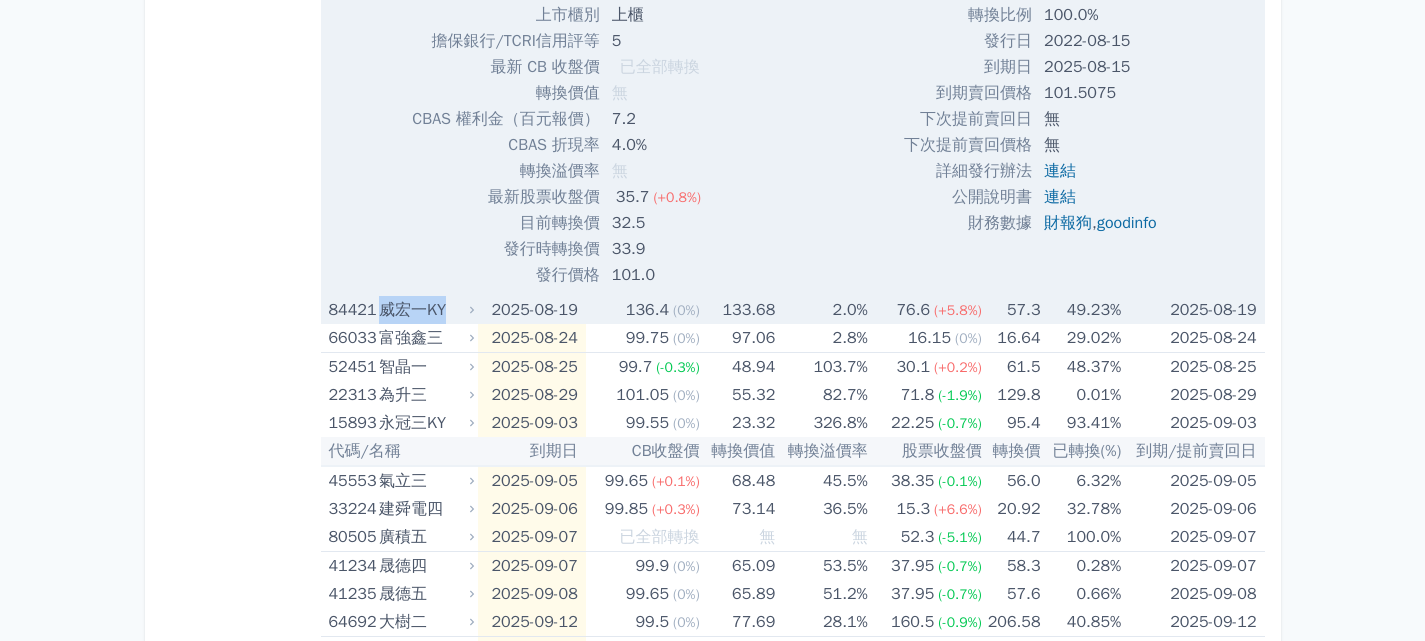 drag, startPoint x: 383, startPoint y: 304, endPoint x: 456, endPoint y: 304, distance: 73 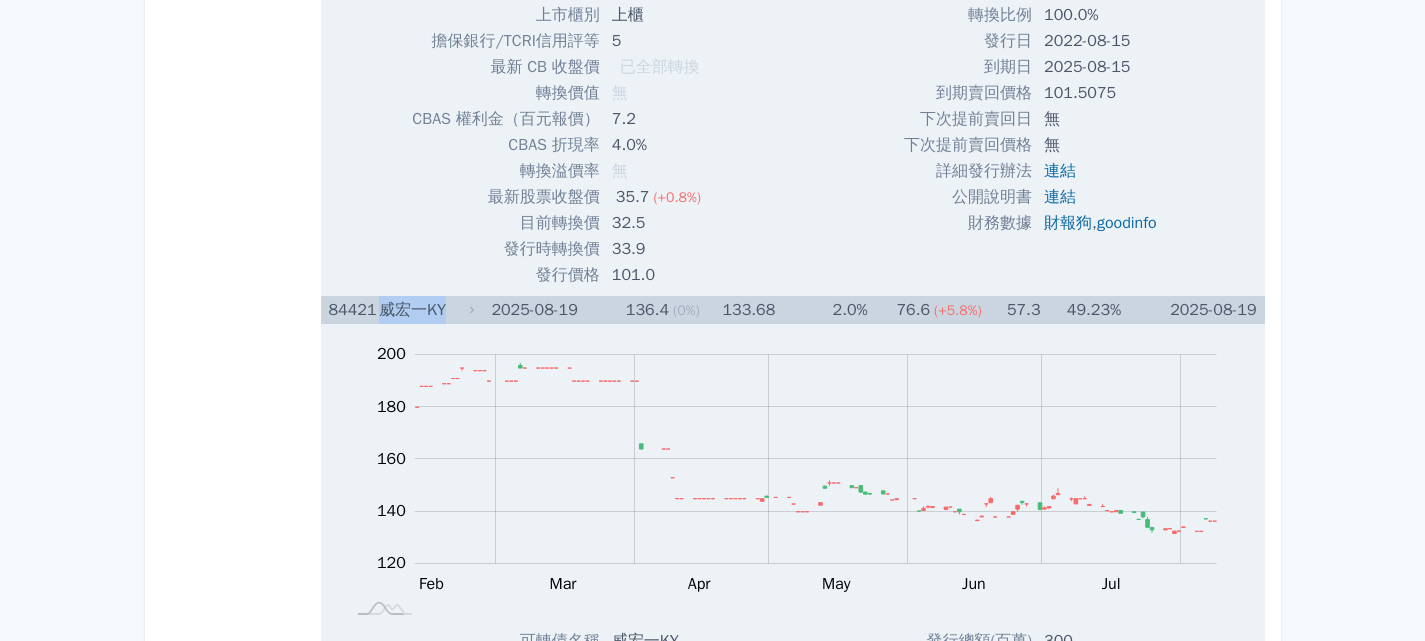 copy on "威宏一KY" 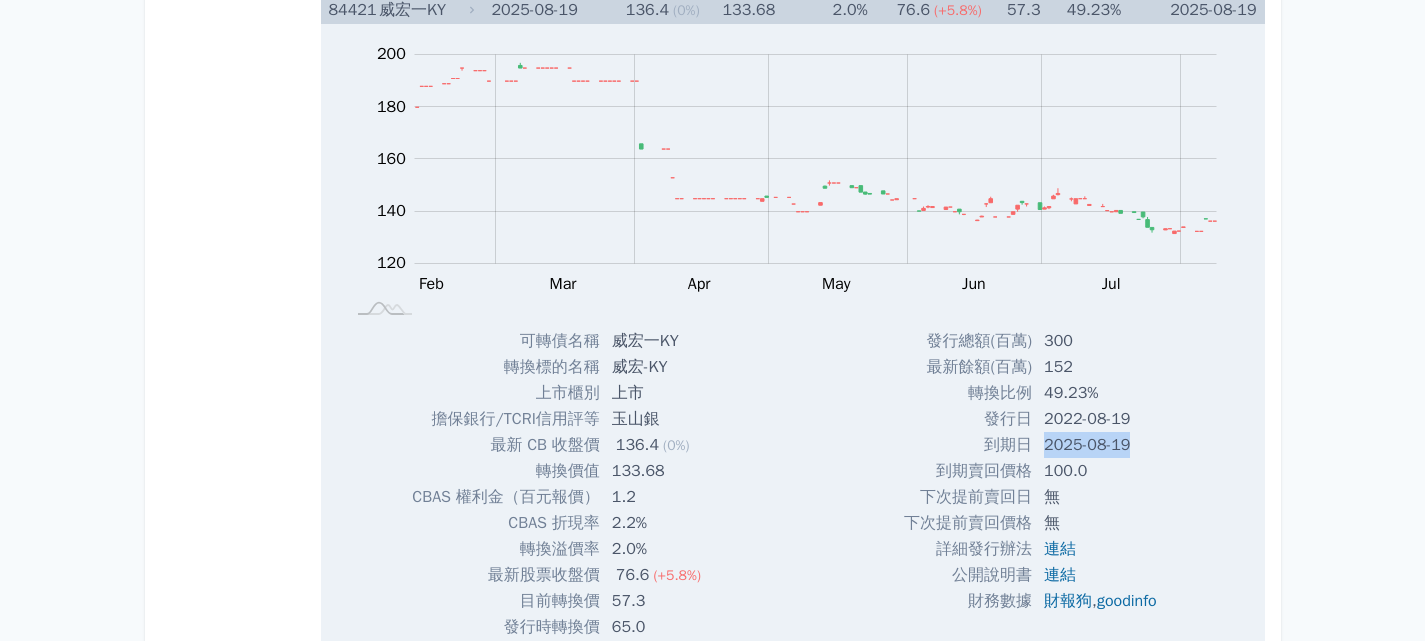 drag, startPoint x: 1037, startPoint y: 441, endPoint x: 1154, endPoint y: 437, distance: 117.06836 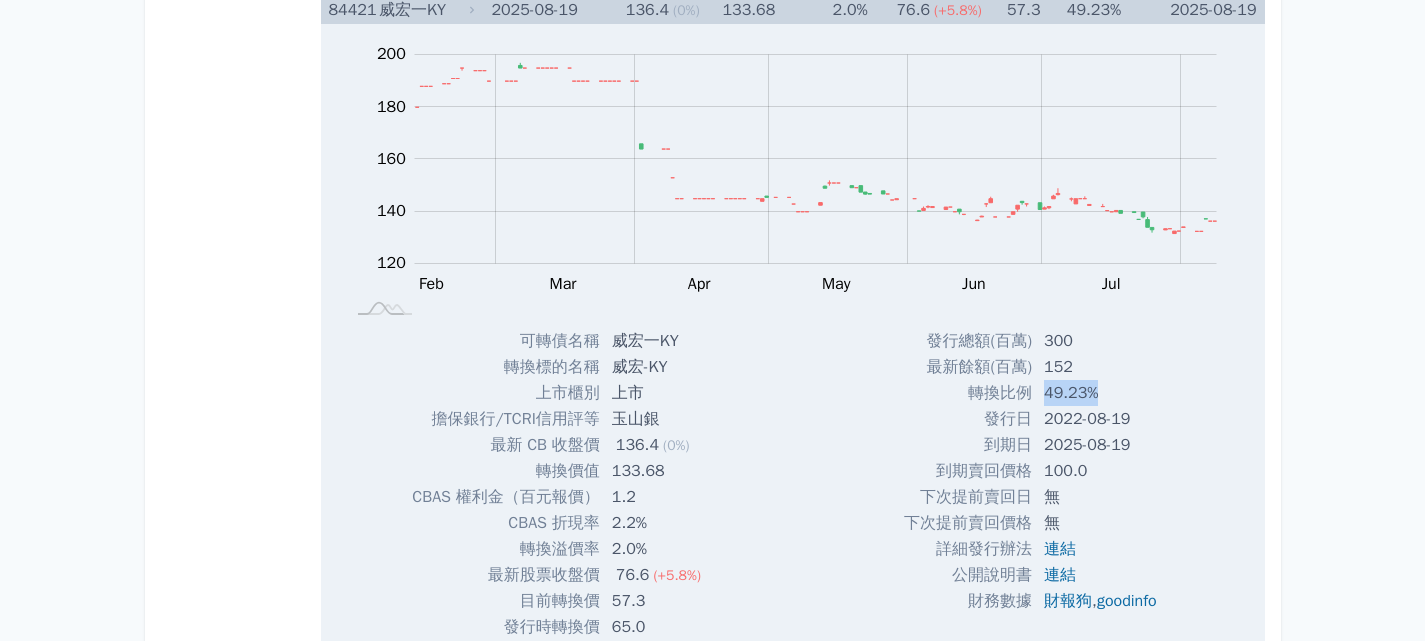 drag, startPoint x: 1034, startPoint y: 395, endPoint x: 1120, endPoint y: 393, distance: 86.023254 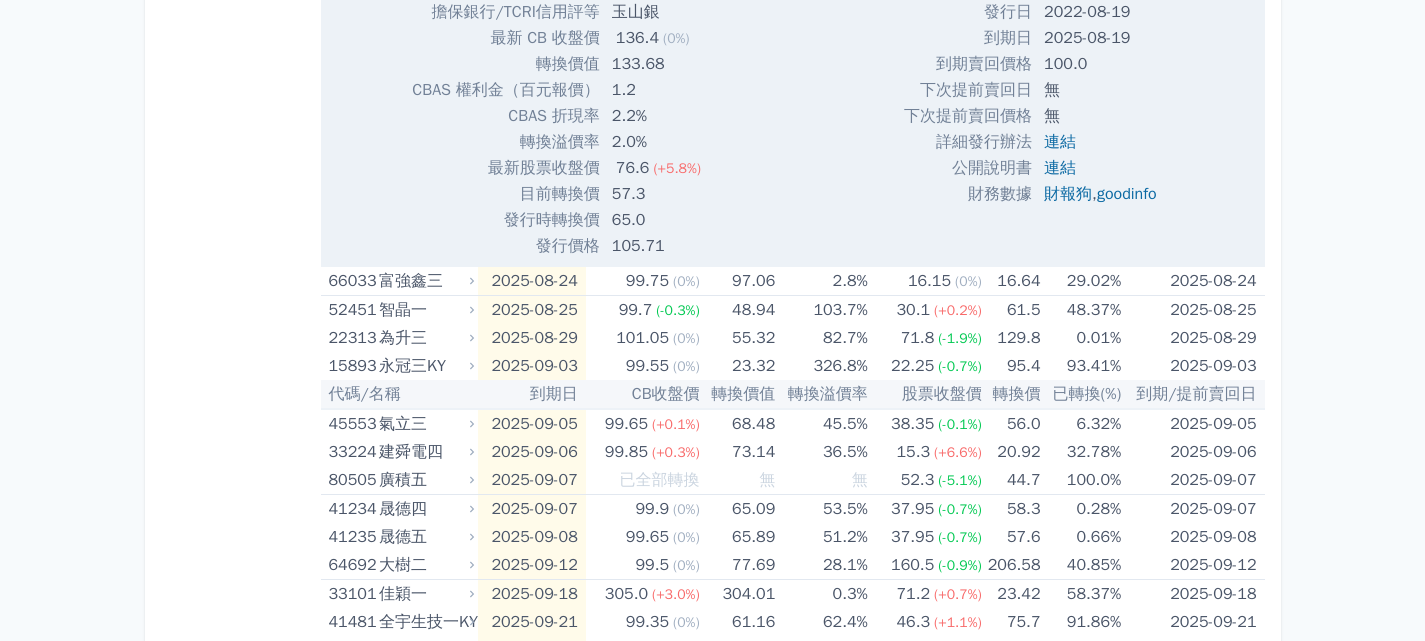 scroll, scrollTop: 2200, scrollLeft: 0, axis: vertical 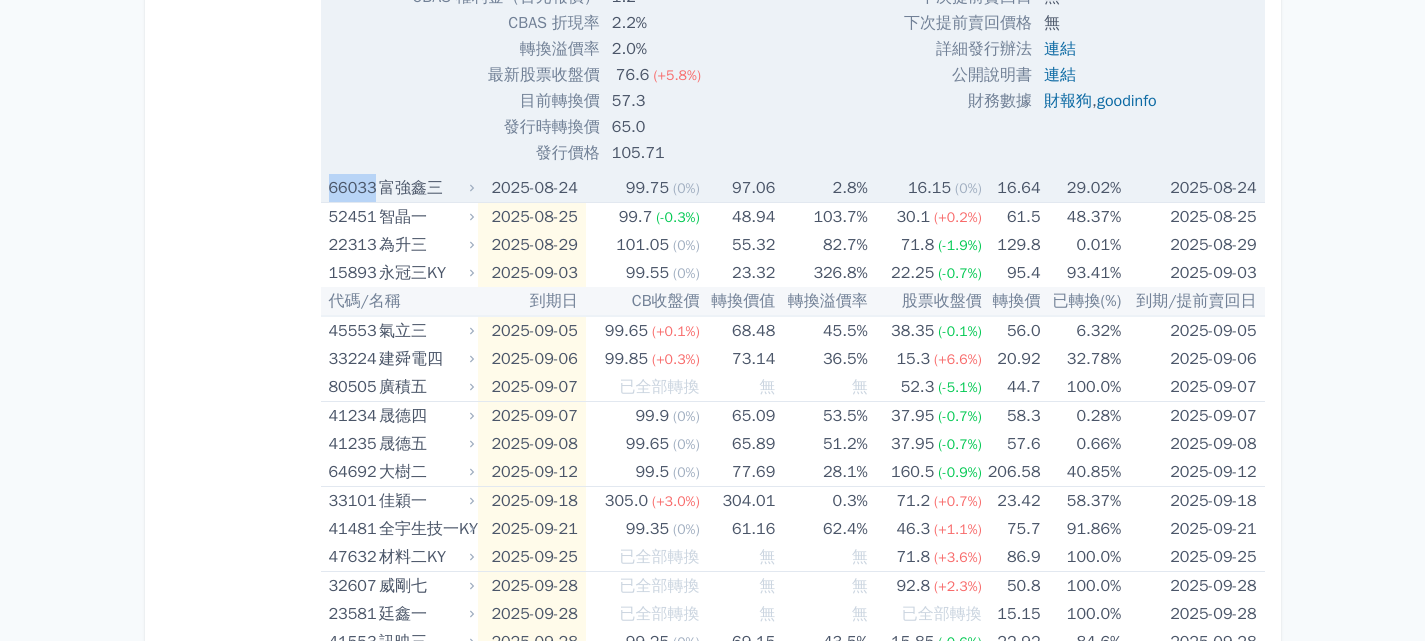 drag, startPoint x: 327, startPoint y: 192, endPoint x: 374, endPoint y: 192, distance: 47 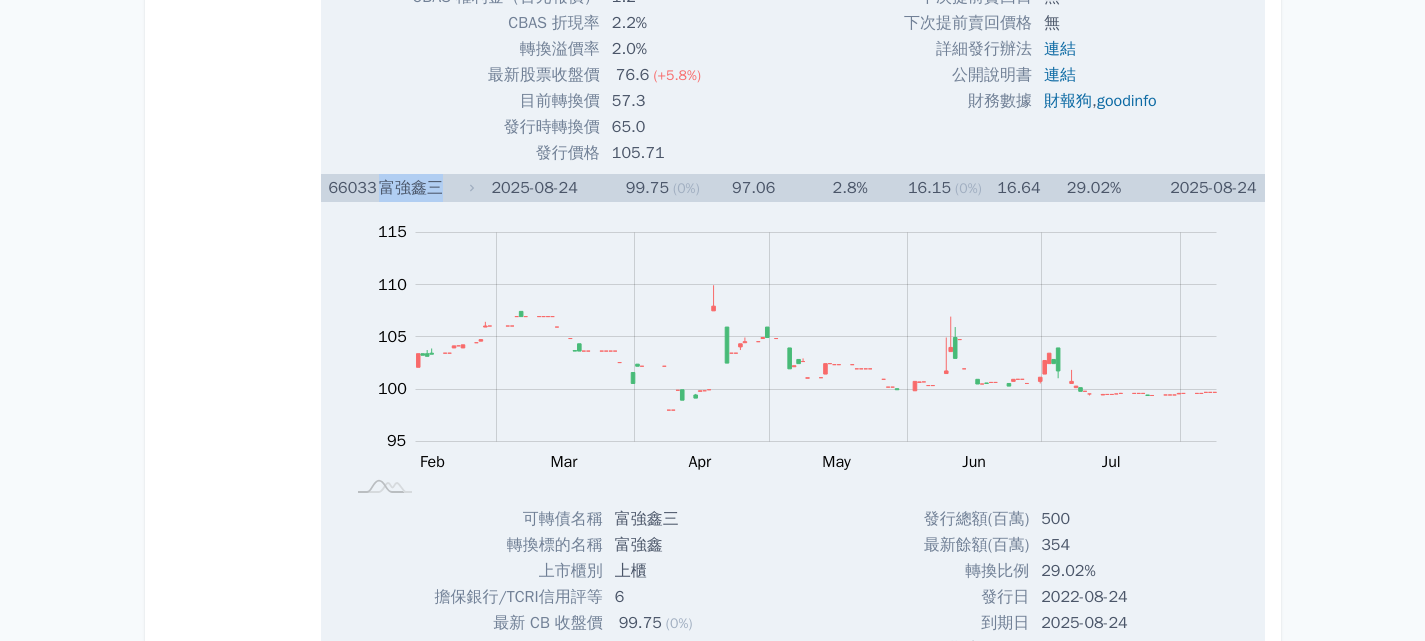 drag, startPoint x: 382, startPoint y: 191, endPoint x: 440, endPoint y: 191, distance: 58 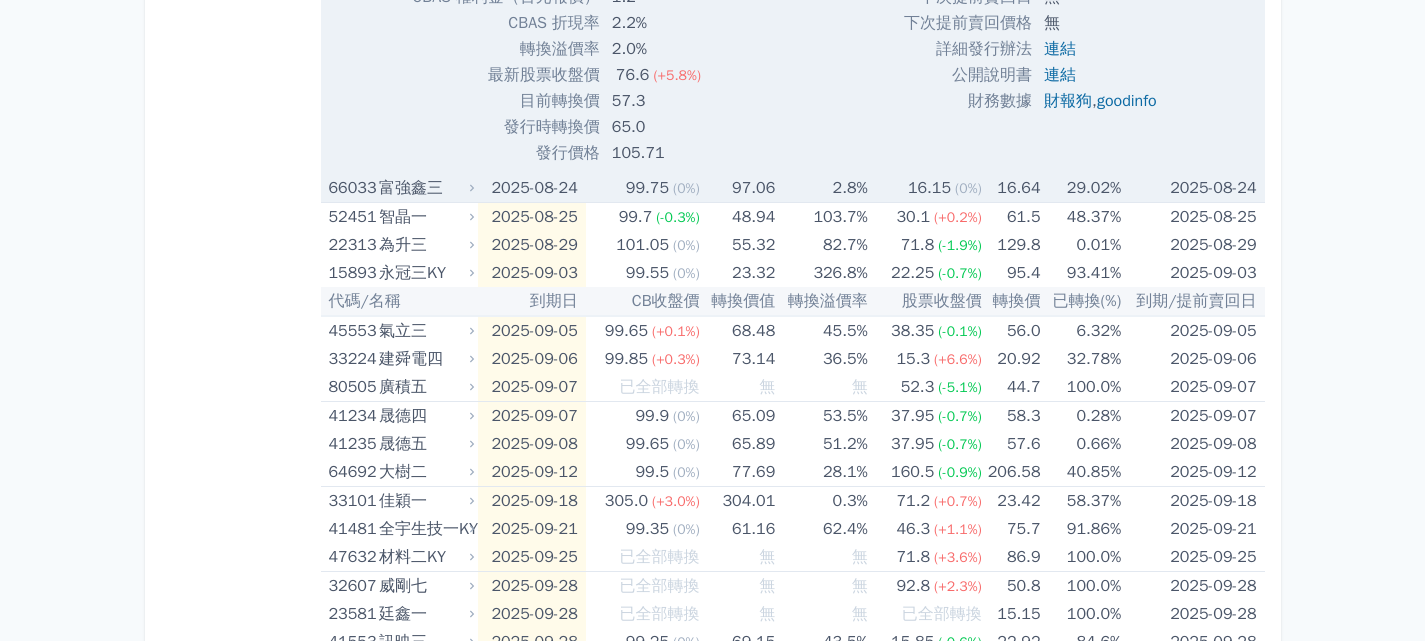 click on "2025-08-24" at bounding box center [532, 188] 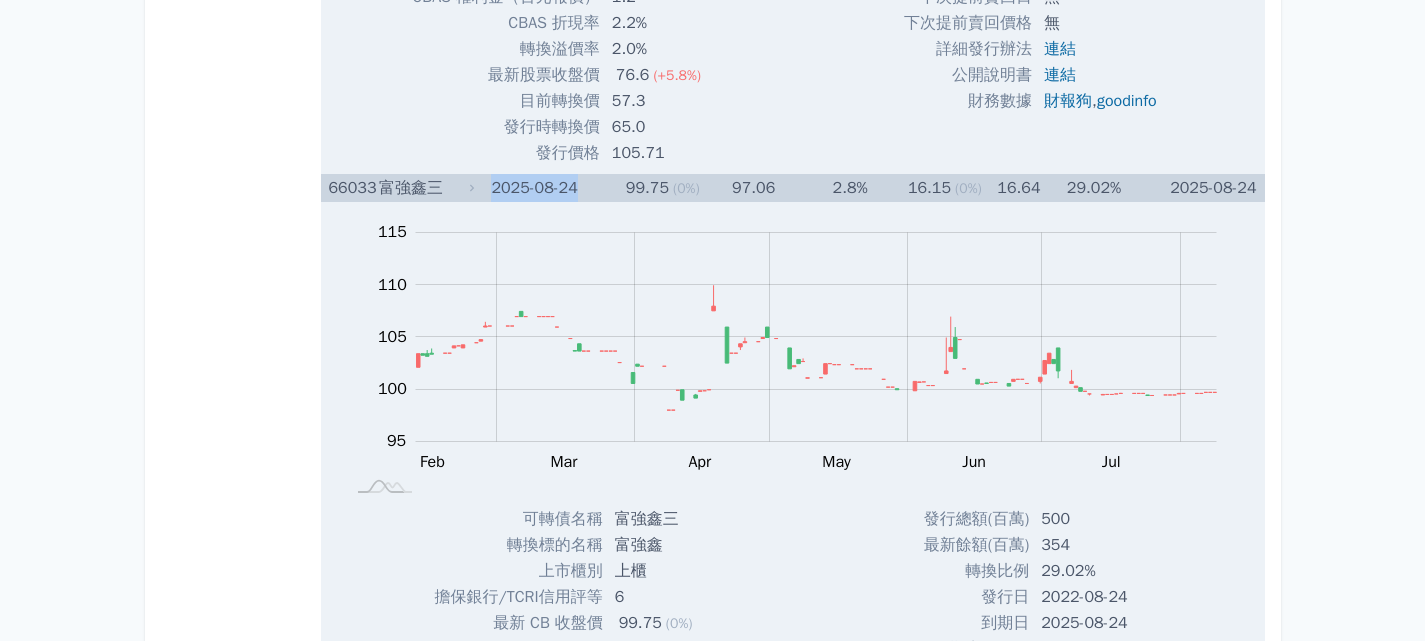 drag, startPoint x: 493, startPoint y: 185, endPoint x: 580, endPoint y: 188, distance: 87.05171 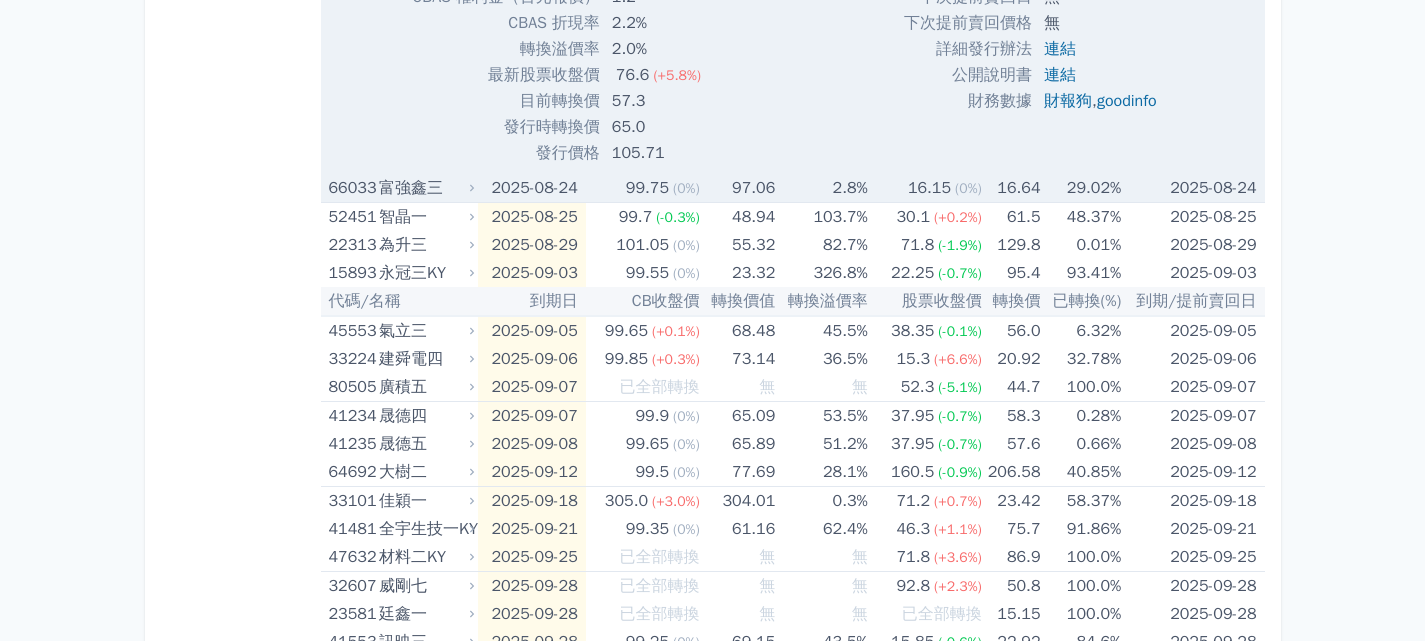 click on "富強鑫三" at bounding box center [424, 188] 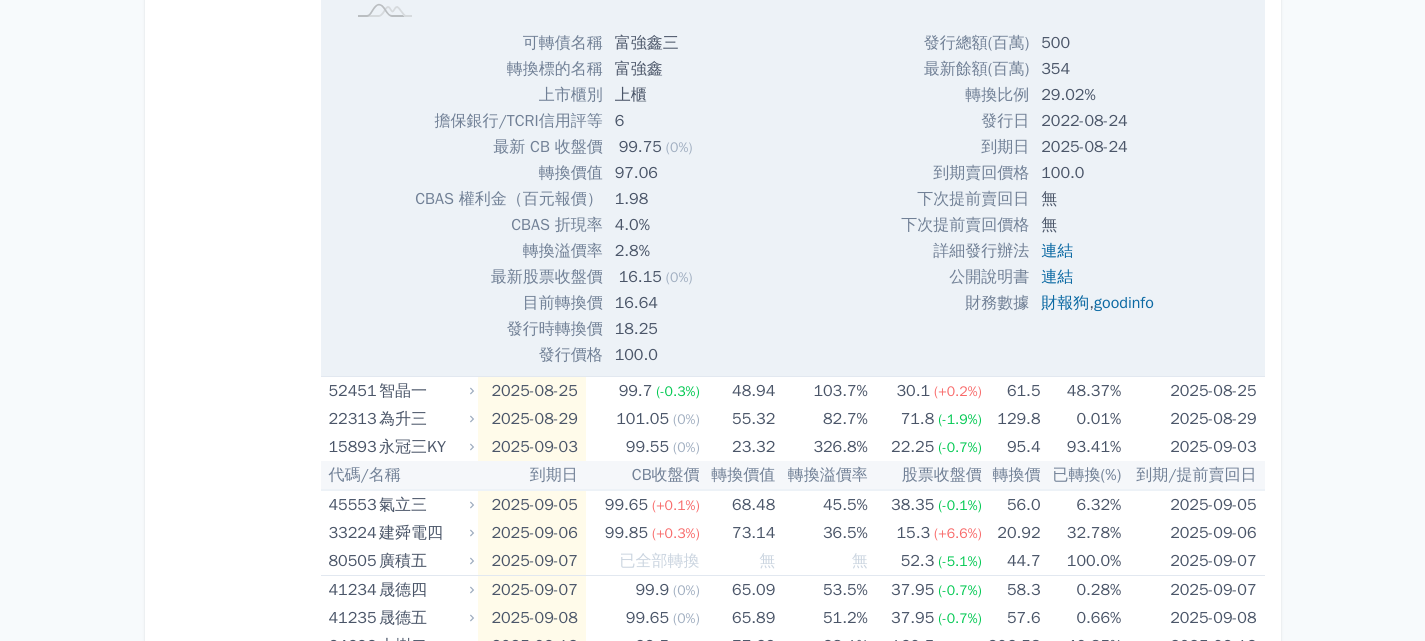 scroll, scrollTop: 2700, scrollLeft: 0, axis: vertical 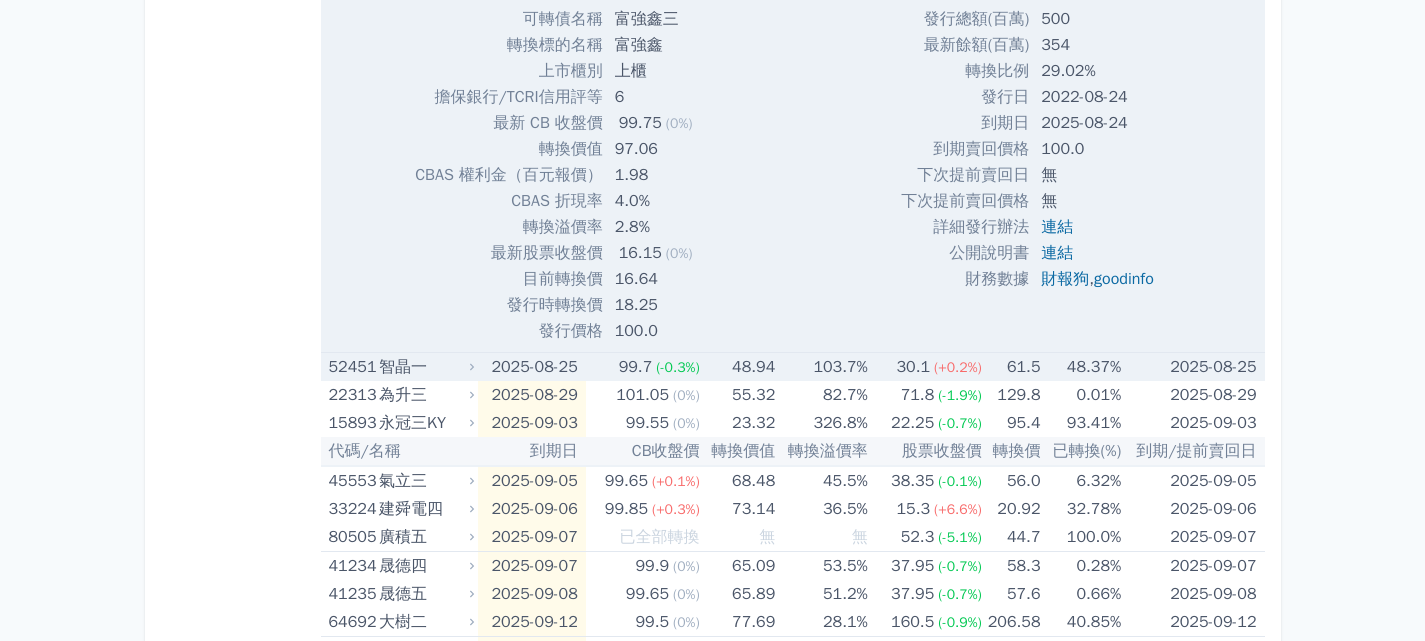 click on "智晶一" at bounding box center [424, 367] 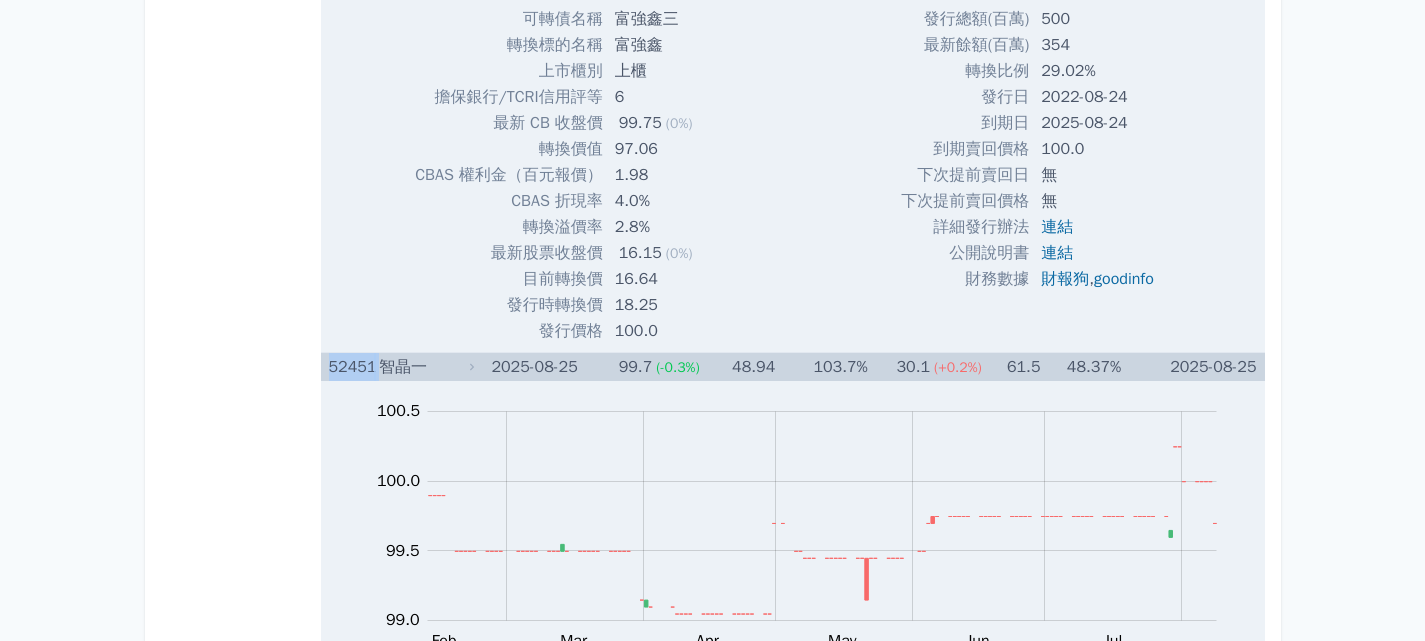 drag, startPoint x: 326, startPoint y: 366, endPoint x: 376, endPoint y: 363, distance: 50.08992 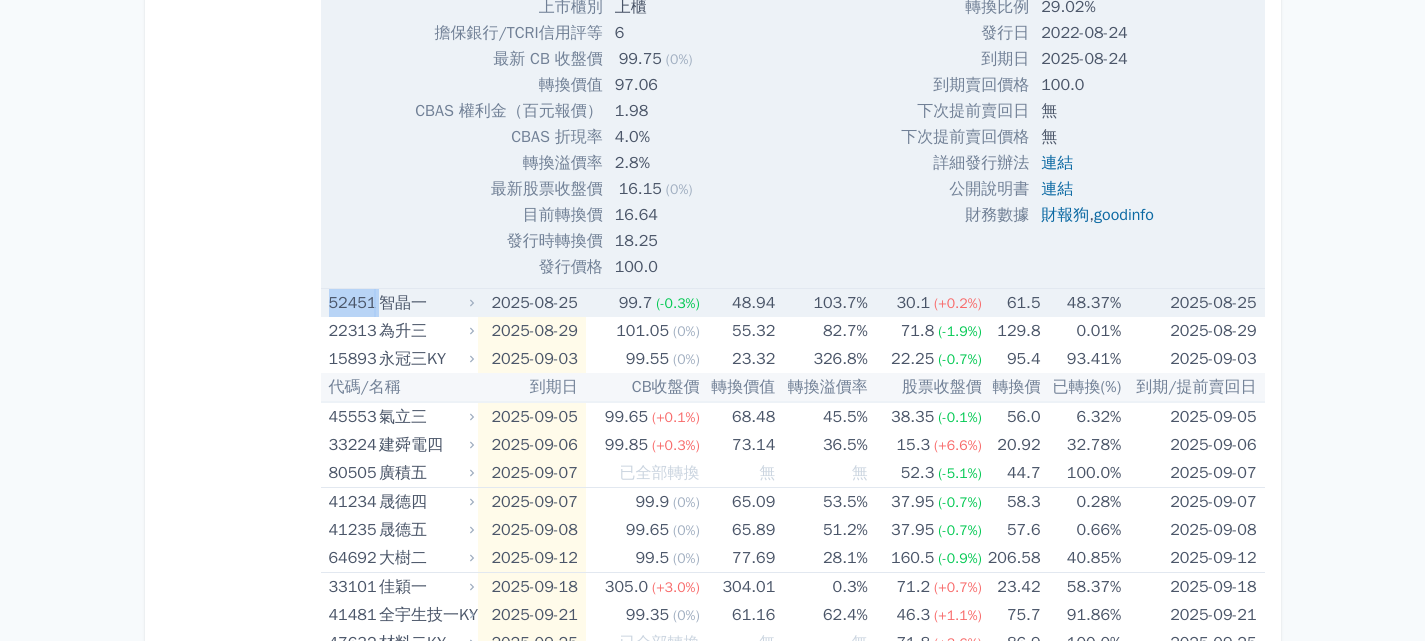 scroll, scrollTop: 2800, scrollLeft: 0, axis: vertical 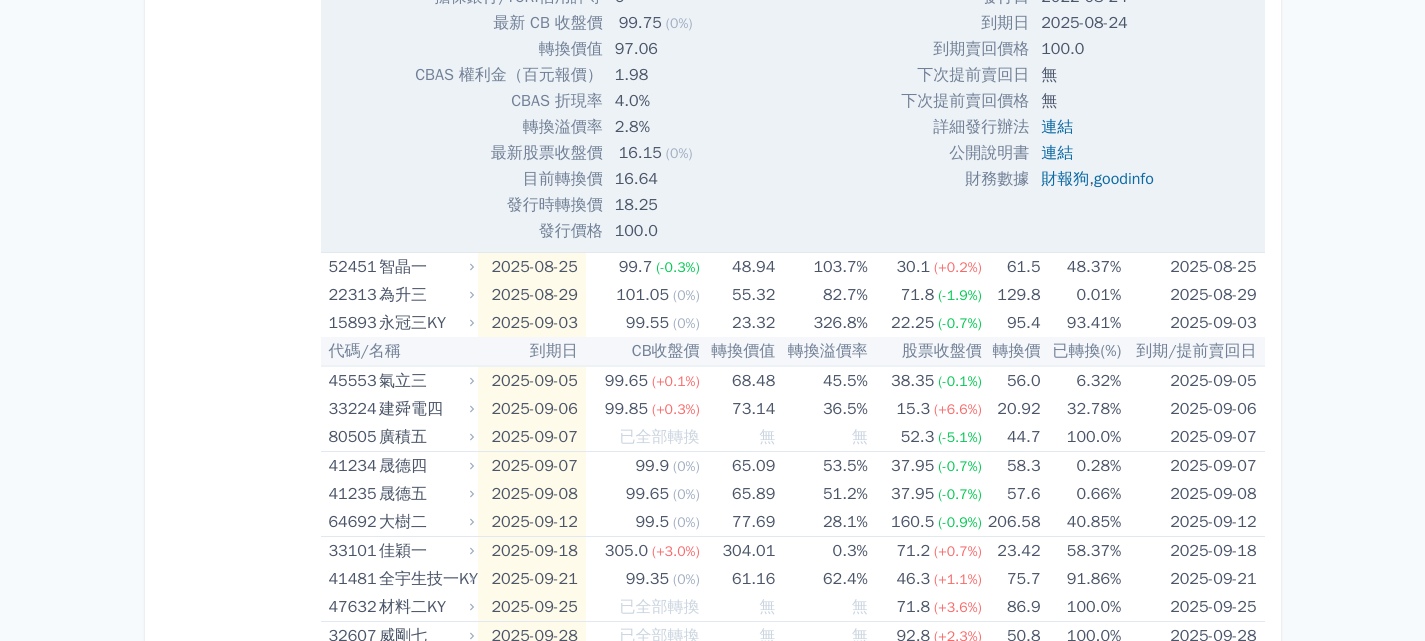 click on "按代號排序
即將/近期發行
一年內到期
轉換比例
低收盤價
轉換價值接近百元
低轉換溢價
CBAS權利金
高賣回報酬率" at bounding box center (241, 284) 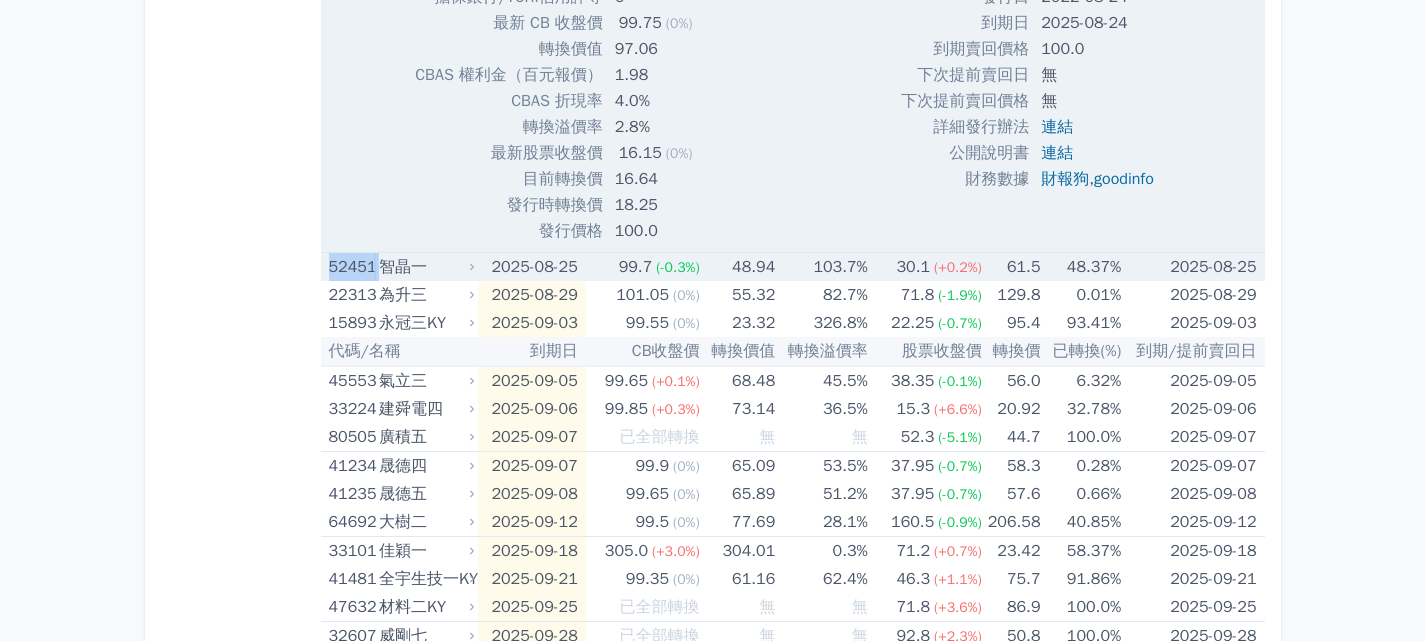 drag, startPoint x: 330, startPoint y: 267, endPoint x: 376, endPoint y: 271, distance: 46.173584 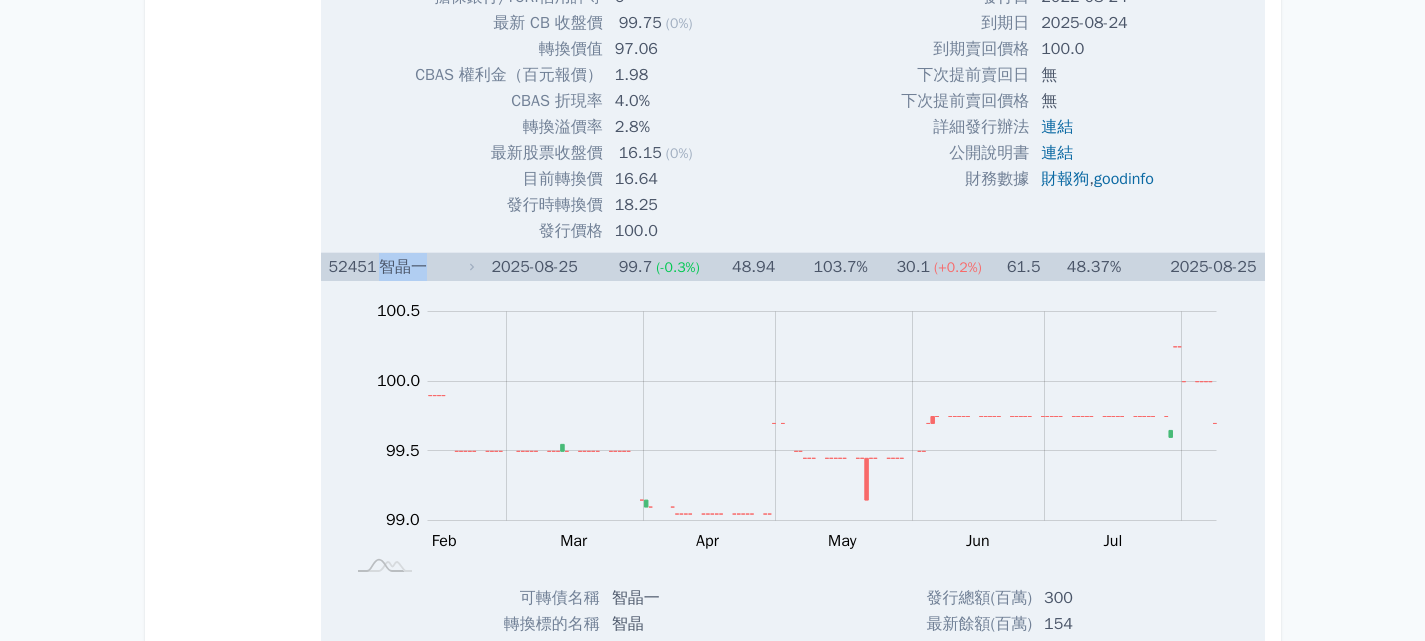 drag, startPoint x: 384, startPoint y: 269, endPoint x: 421, endPoint y: 268, distance: 37.01351 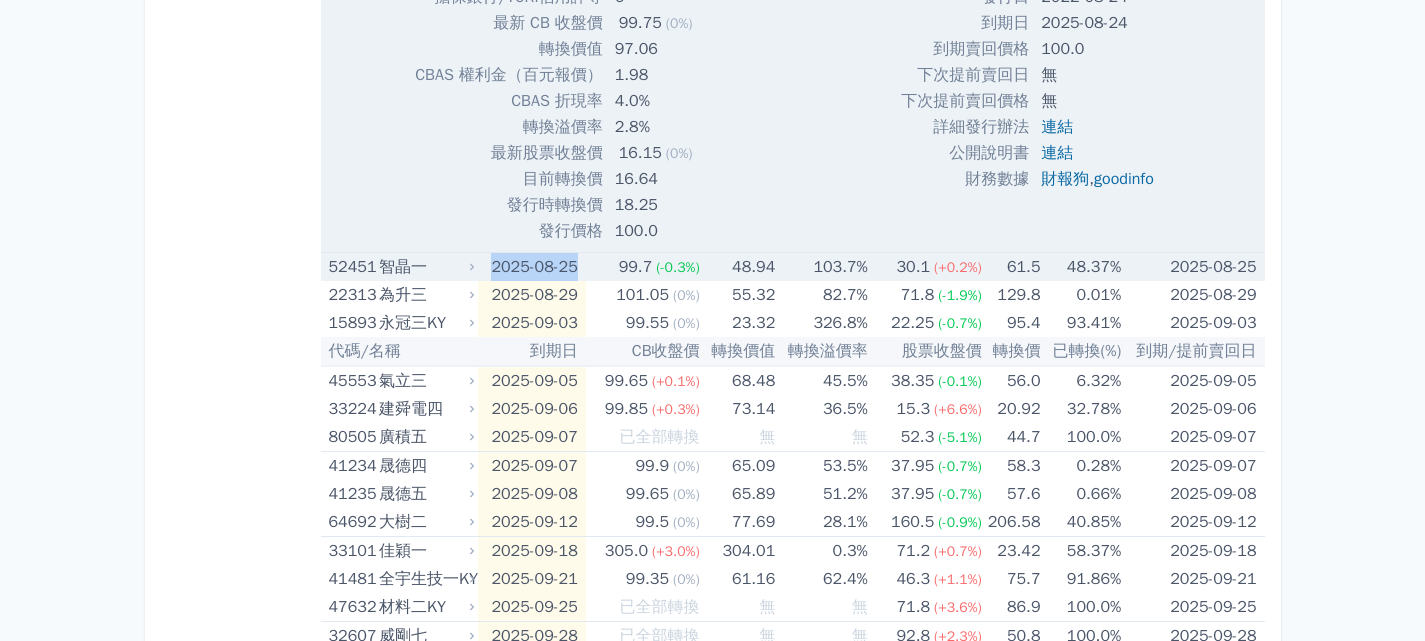 drag, startPoint x: 485, startPoint y: 266, endPoint x: 598, endPoint y: 270, distance: 113.07078 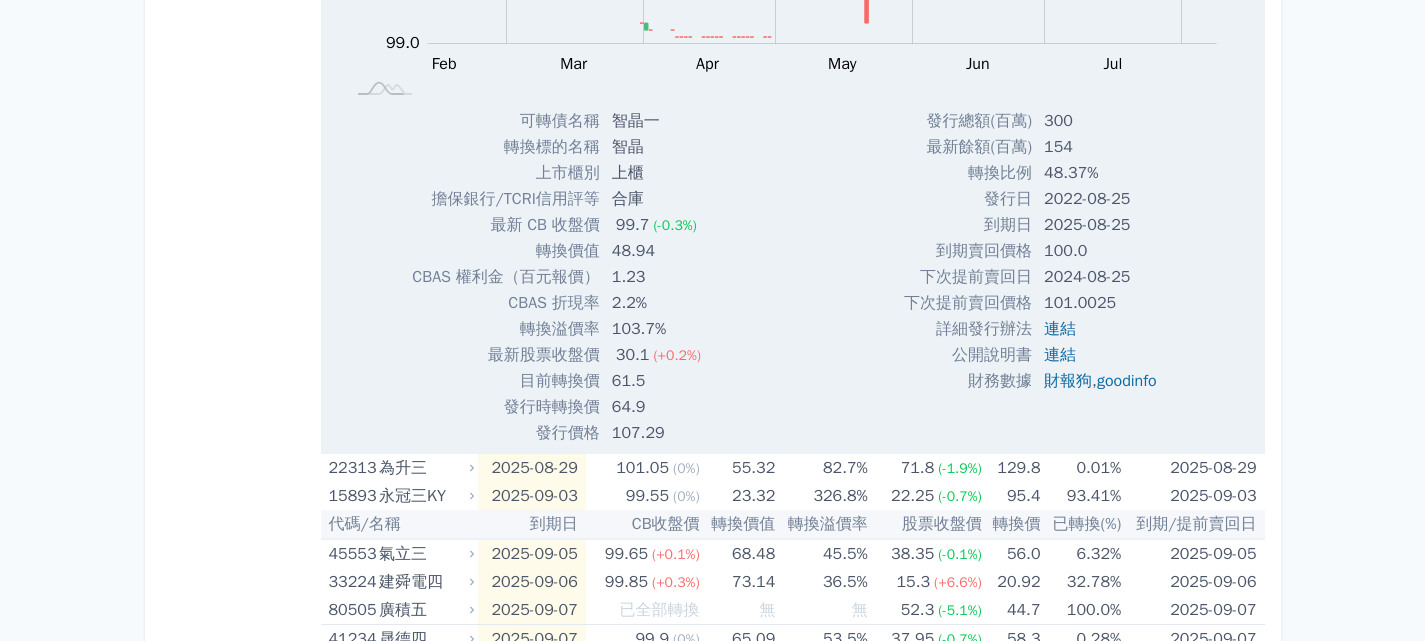 scroll, scrollTop: 3300, scrollLeft: 0, axis: vertical 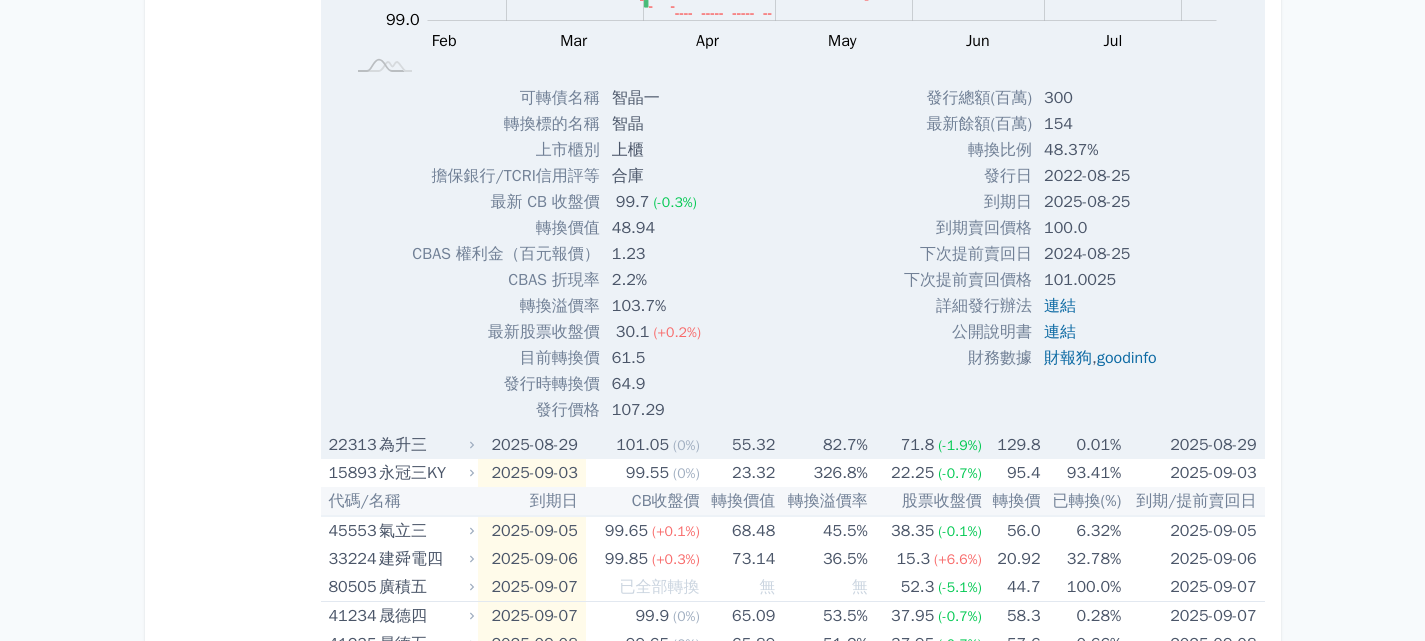 click on "為升三" at bounding box center [424, 445] 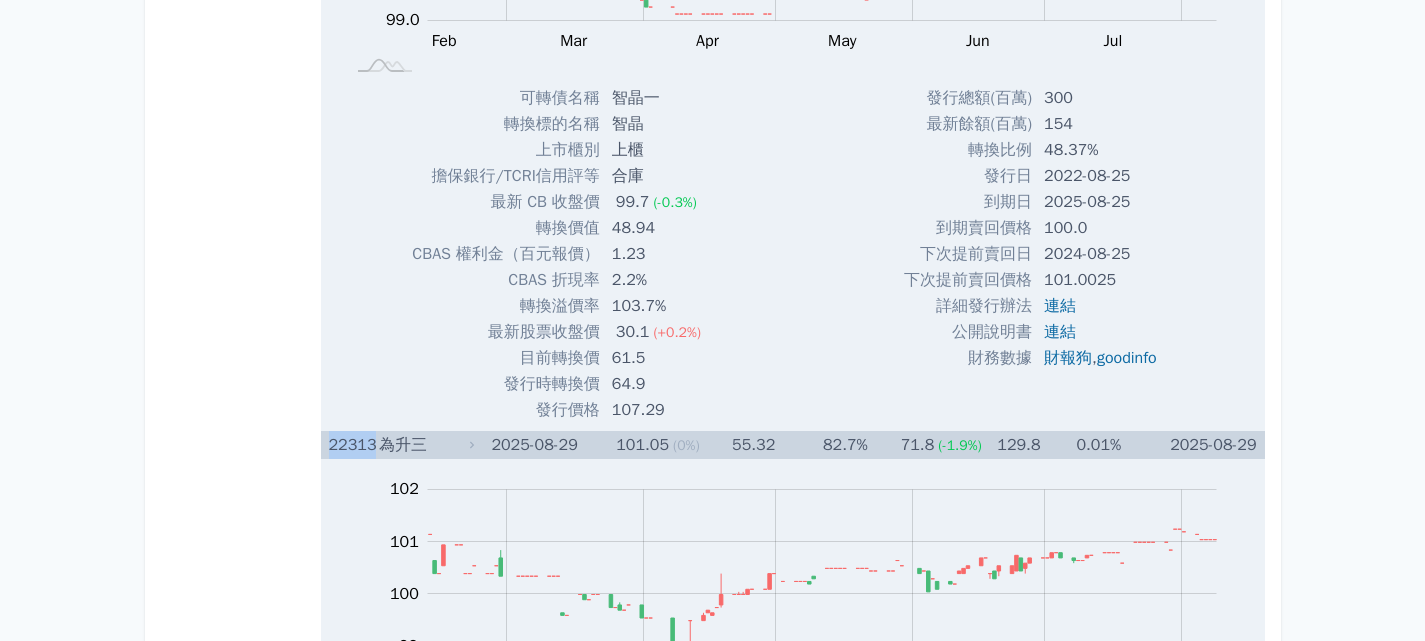 drag, startPoint x: 328, startPoint y: 439, endPoint x: 374, endPoint y: 435, distance: 46.173584 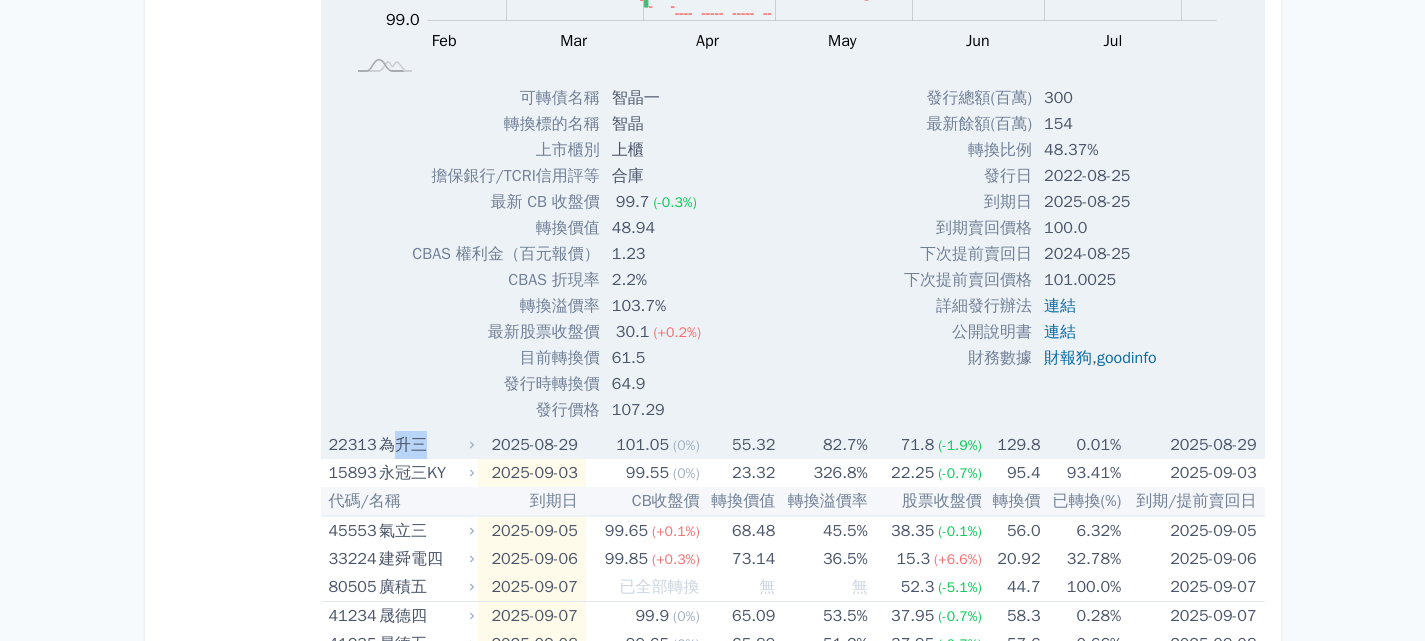 drag, startPoint x: 386, startPoint y: 441, endPoint x: 431, endPoint y: 439, distance: 45.044422 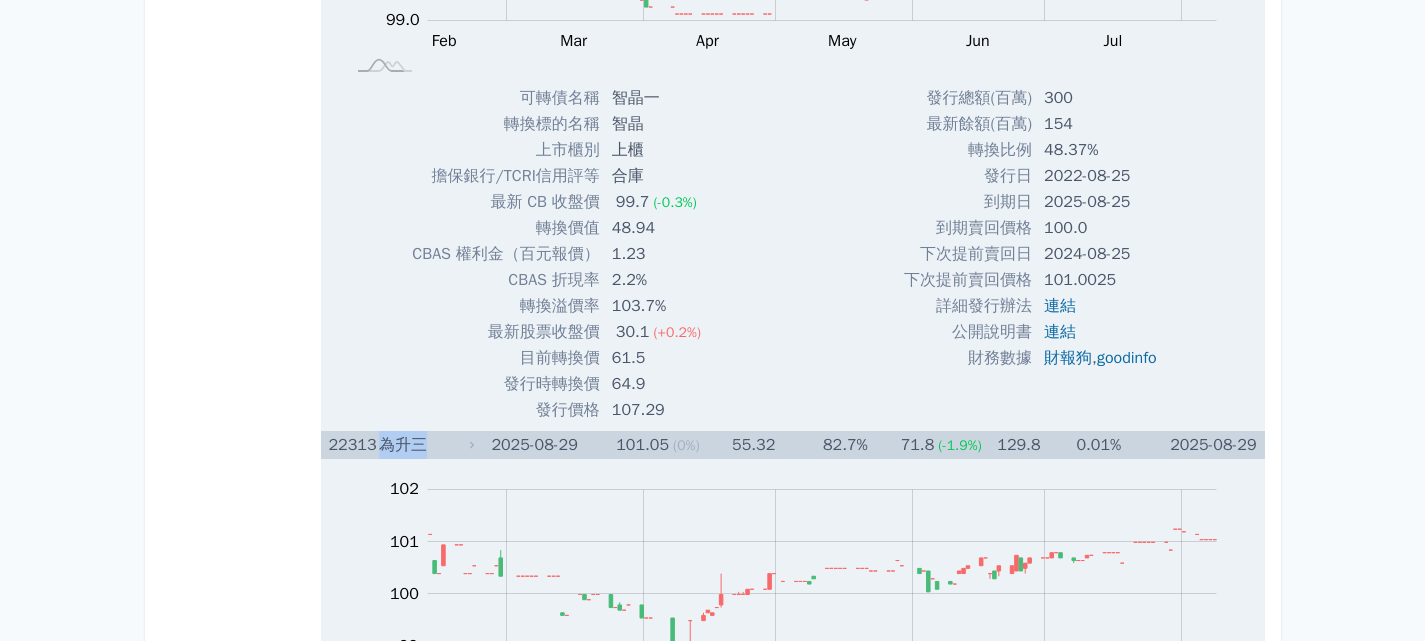 drag, startPoint x: 382, startPoint y: 444, endPoint x: 430, endPoint y: 440, distance: 48.166378 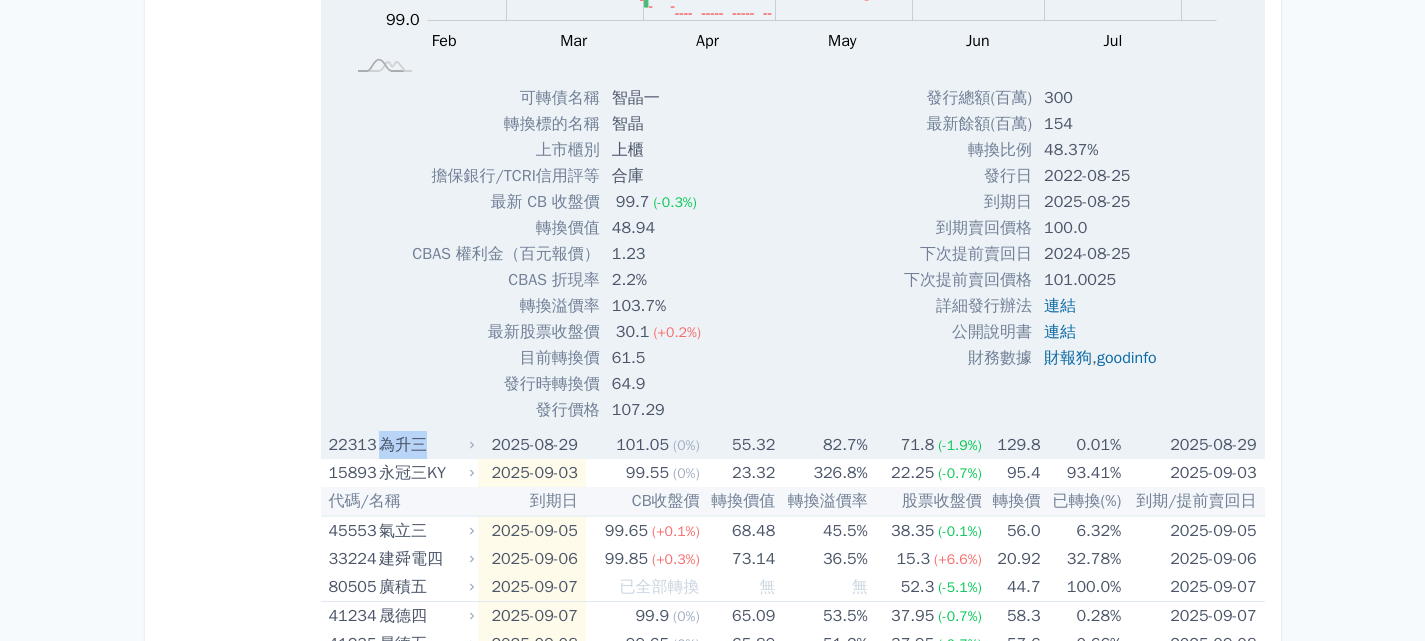 click on "為升三" at bounding box center (424, 445) 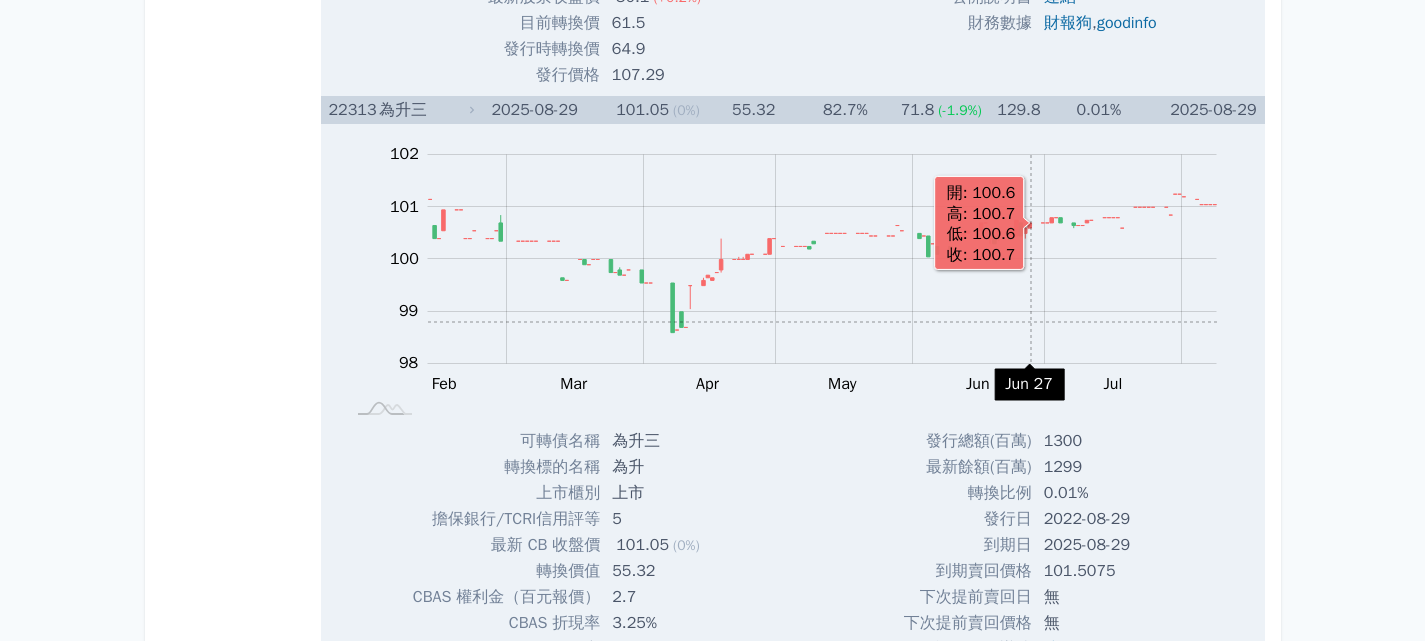 scroll, scrollTop: 3700, scrollLeft: 0, axis: vertical 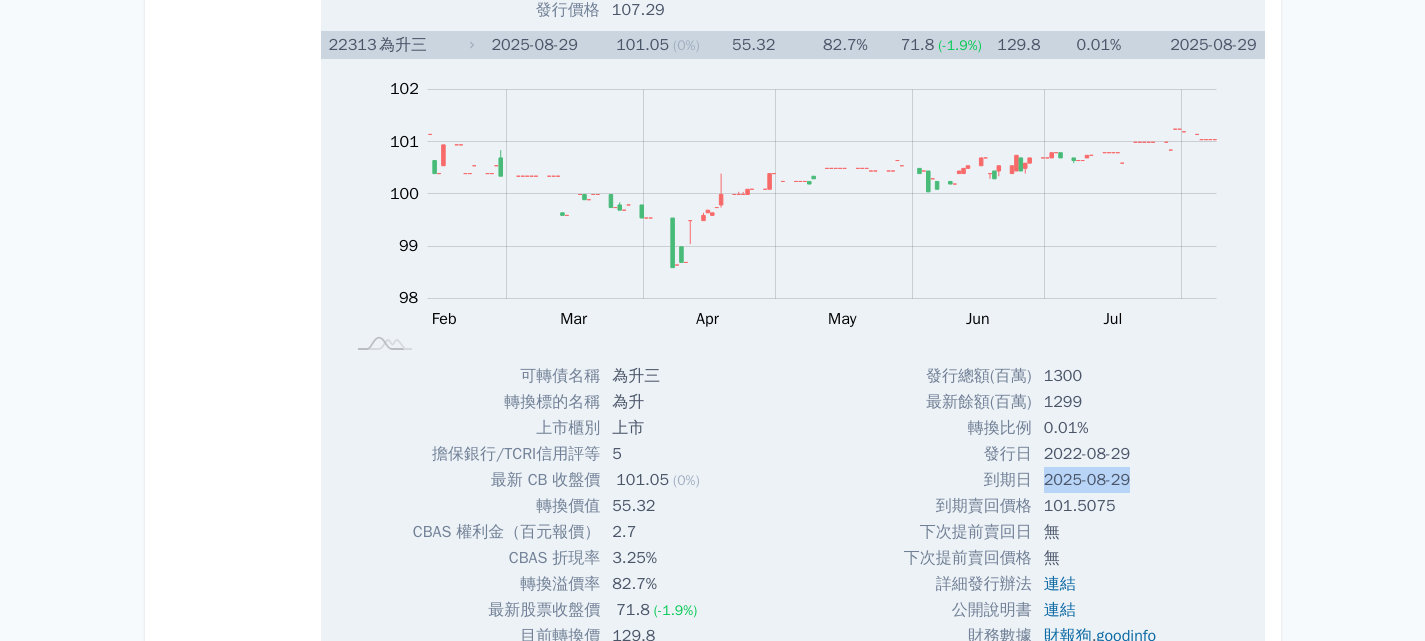 drag, startPoint x: 1034, startPoint y: 479, endPoint x: 1147, endPoint y: 481, distance: 113.0177 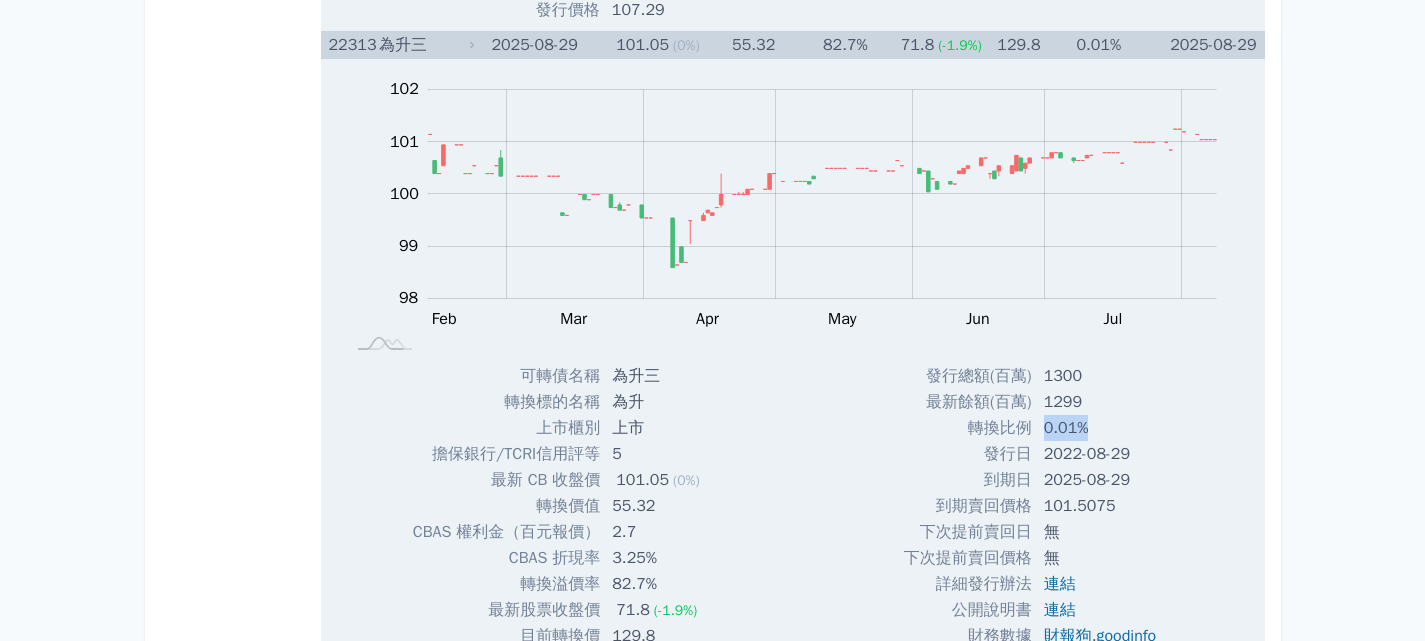 drag, startPoint x: 1035, startPoint y: 425, endPoint x: 1088, endPoint y: 425, distance: 53 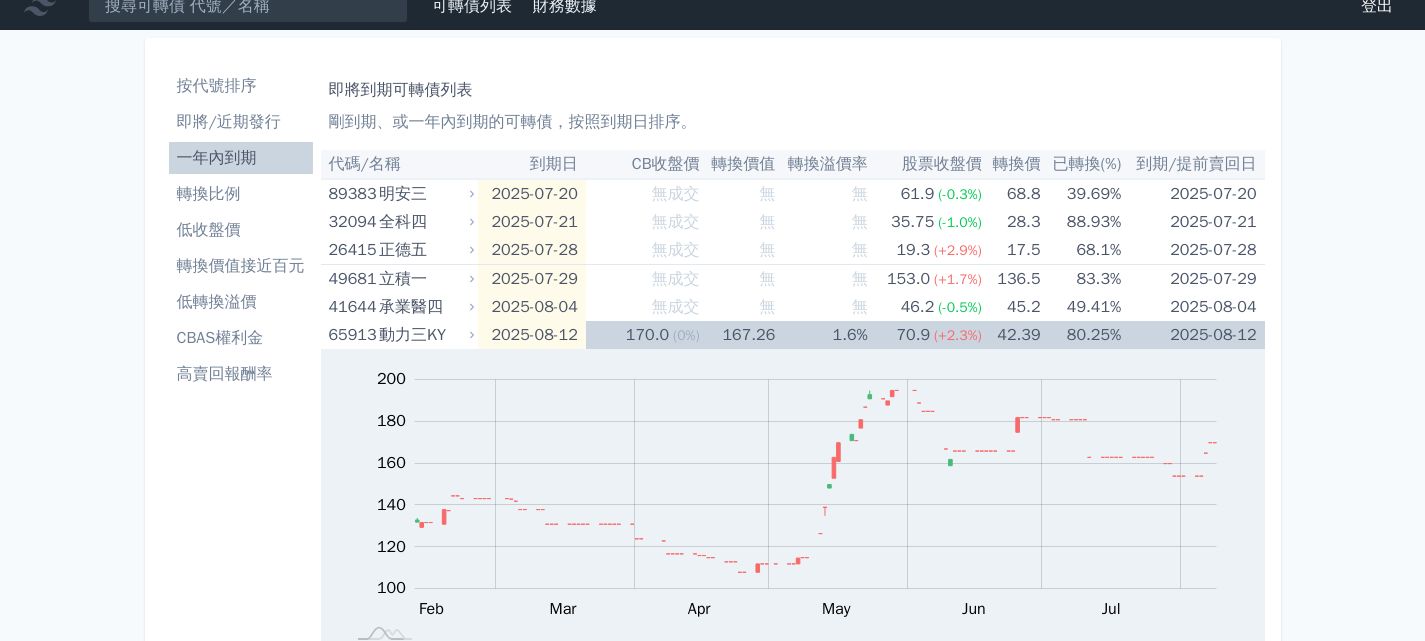 scroll, scrollTop: 0, scrollLeft: 0, axis: both 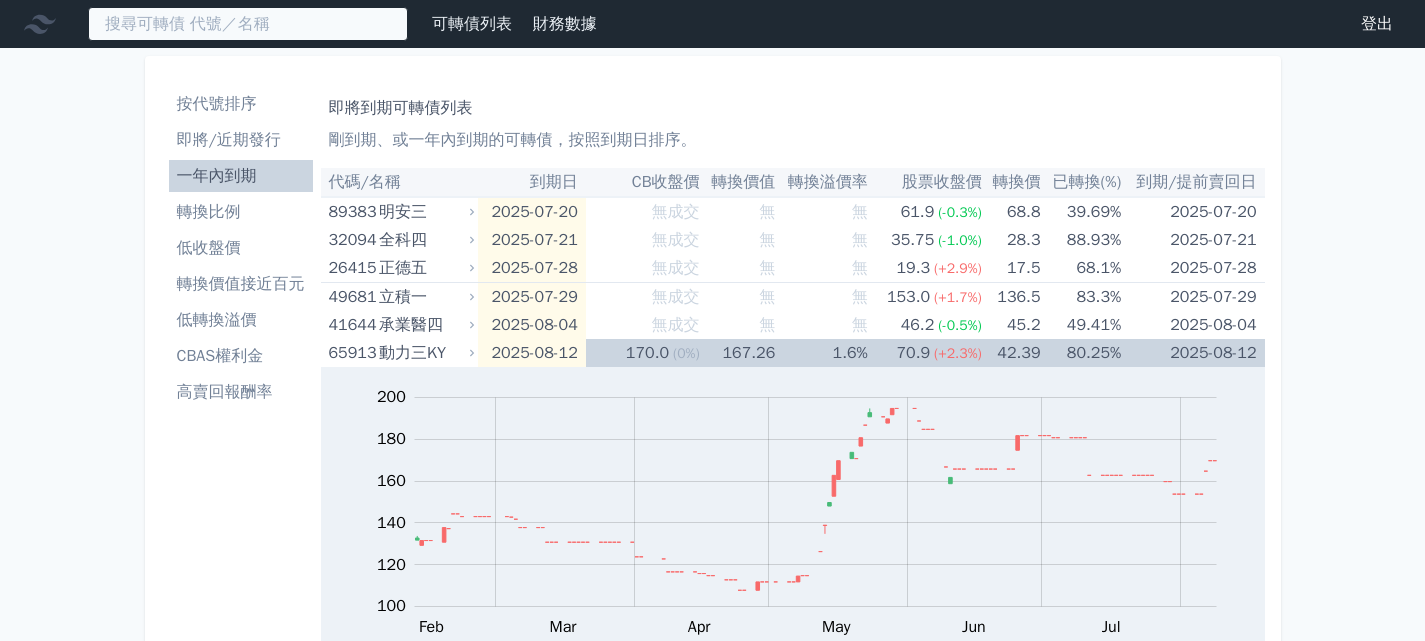 click at bounding box center (248, 24) 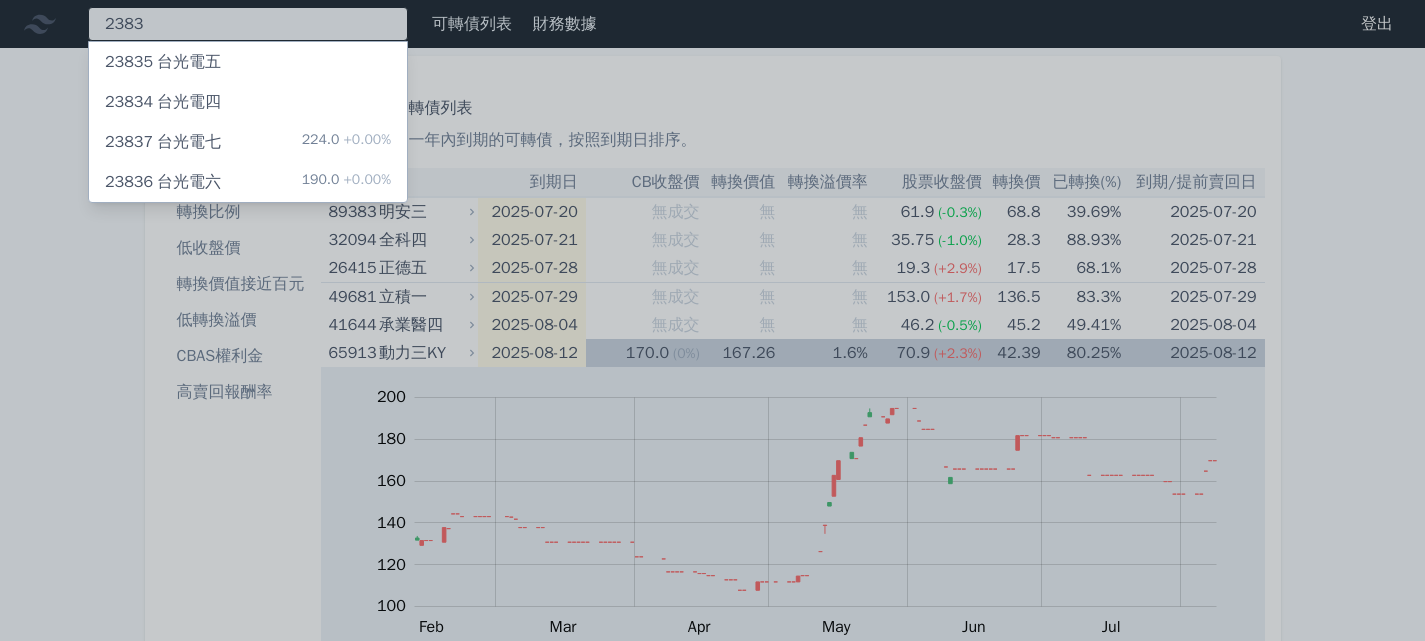 type on "2383" 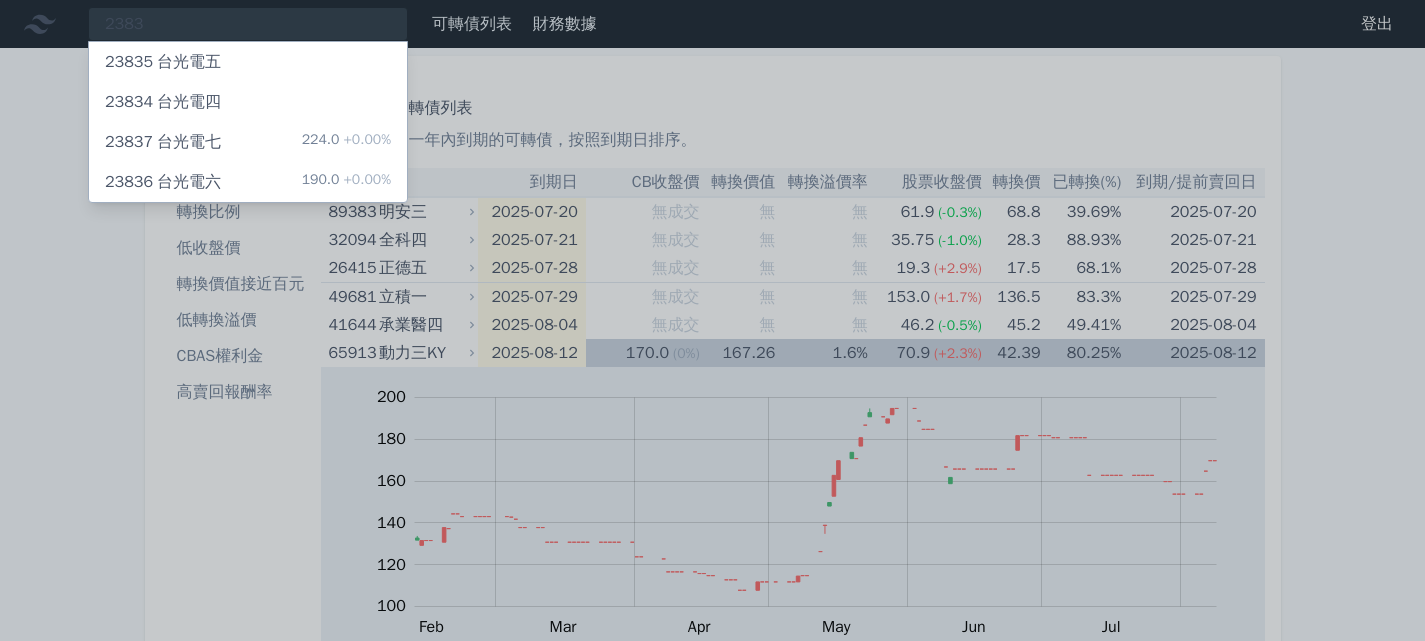 click on "23837 台光電七" at bounding box center [163, 142] 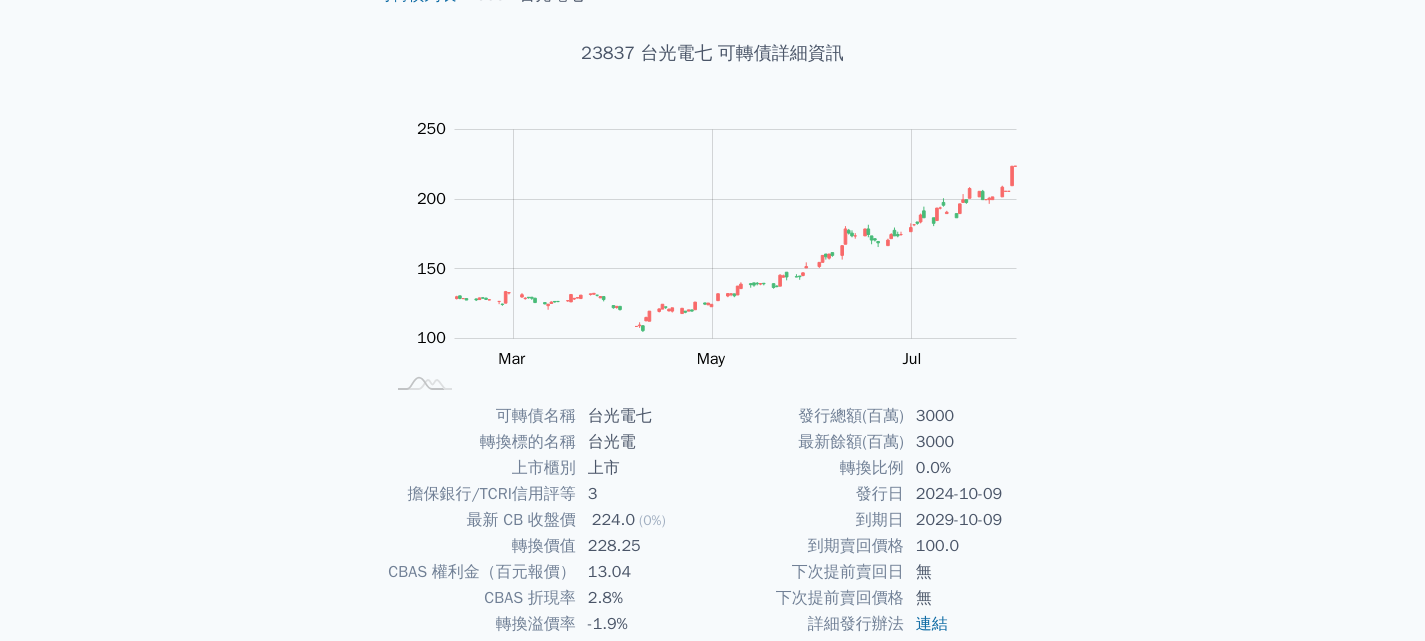 scroll, scrollTop: 0, scrollLeft: 0, axis: both 